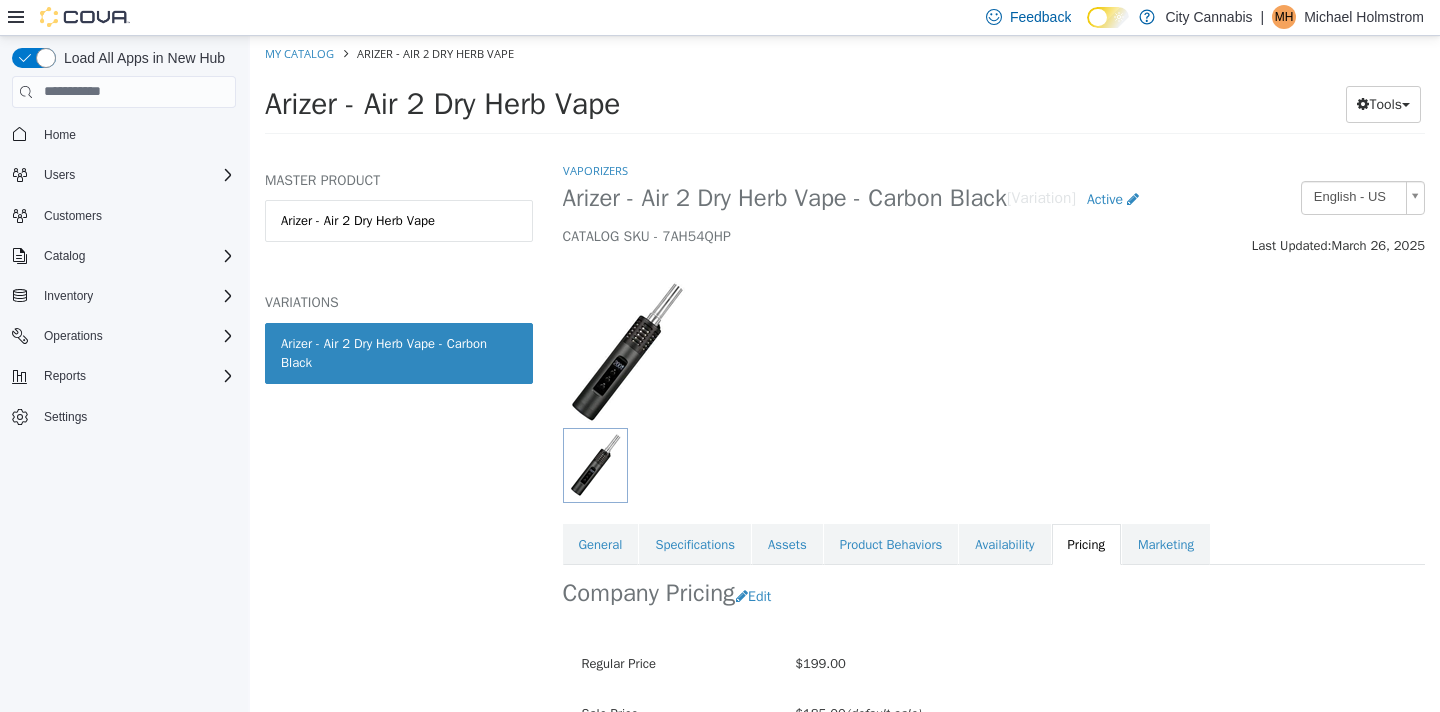 scroll, scrollTop: 0, scrollLeft: 0, axis: both 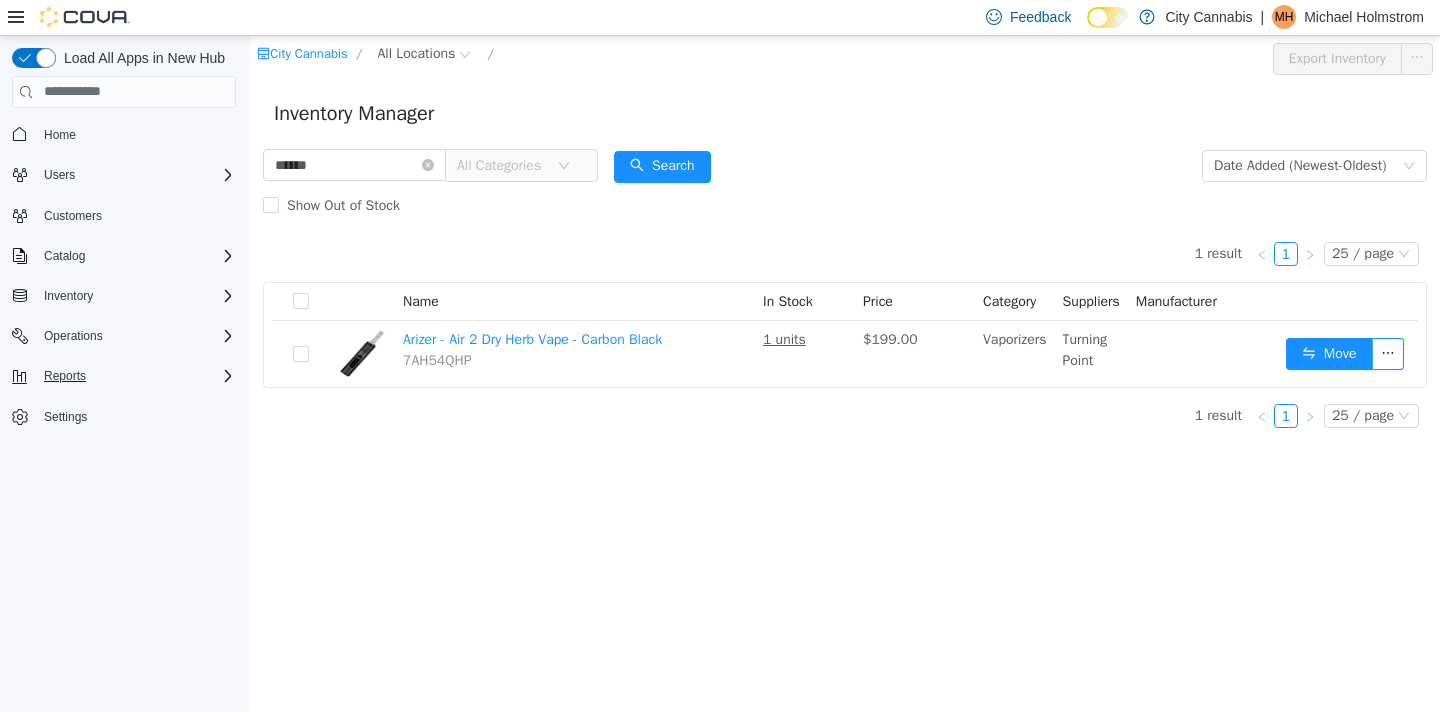 click on "Reports" at bounding box center (136, 376) 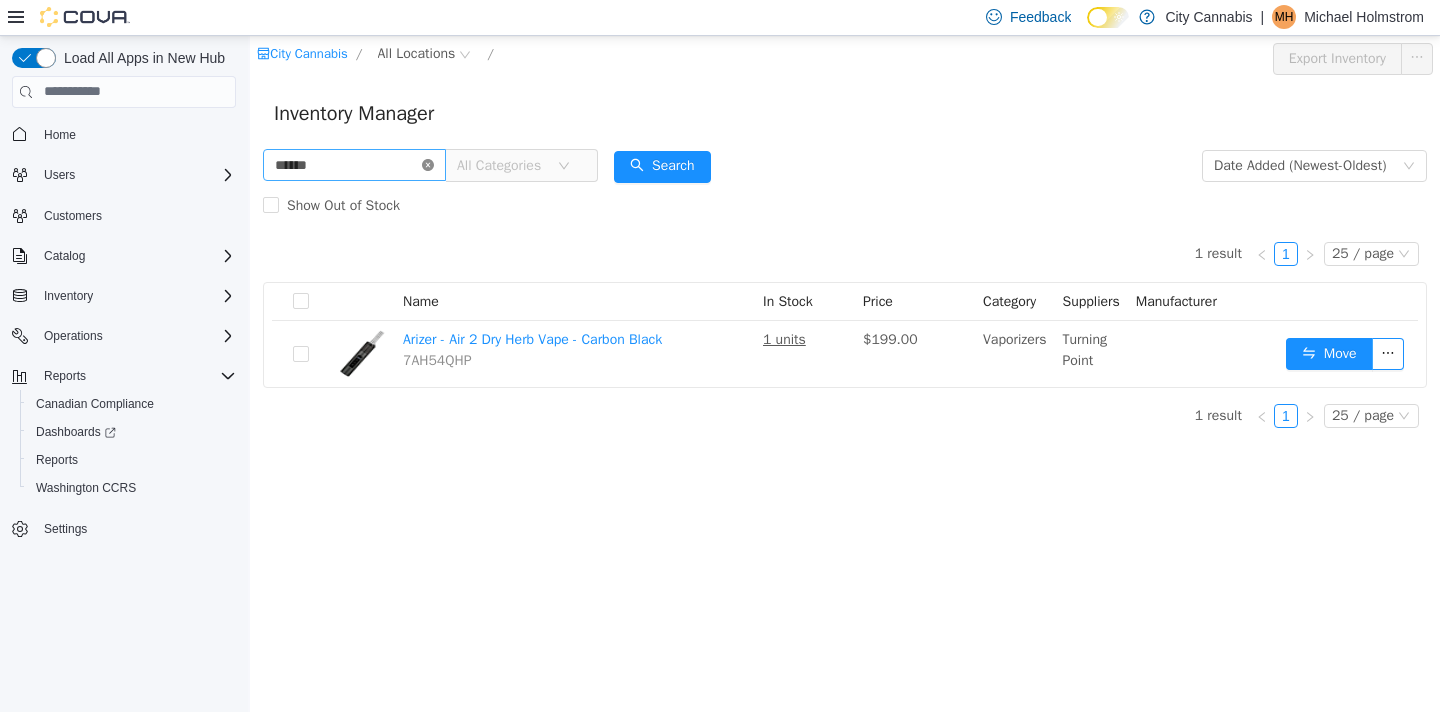 click 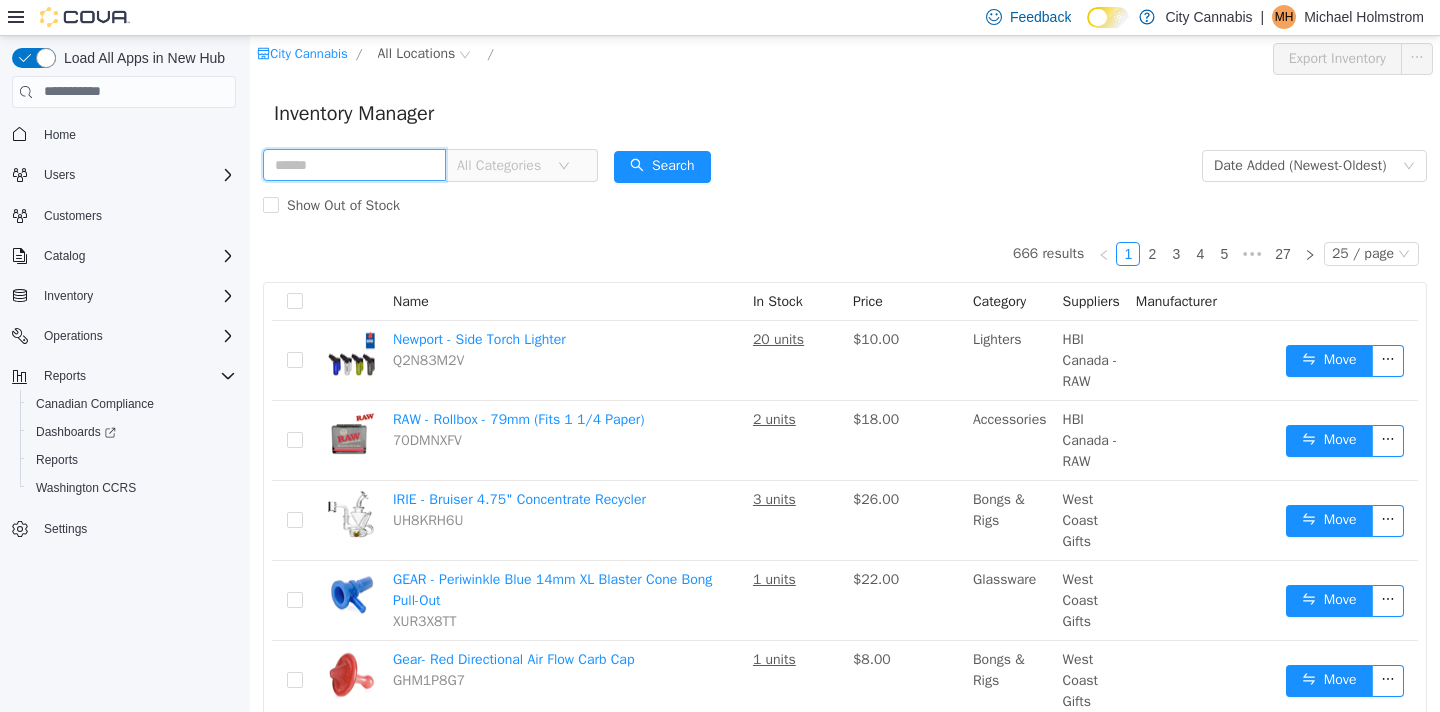 click at bounding box center (354, 164) 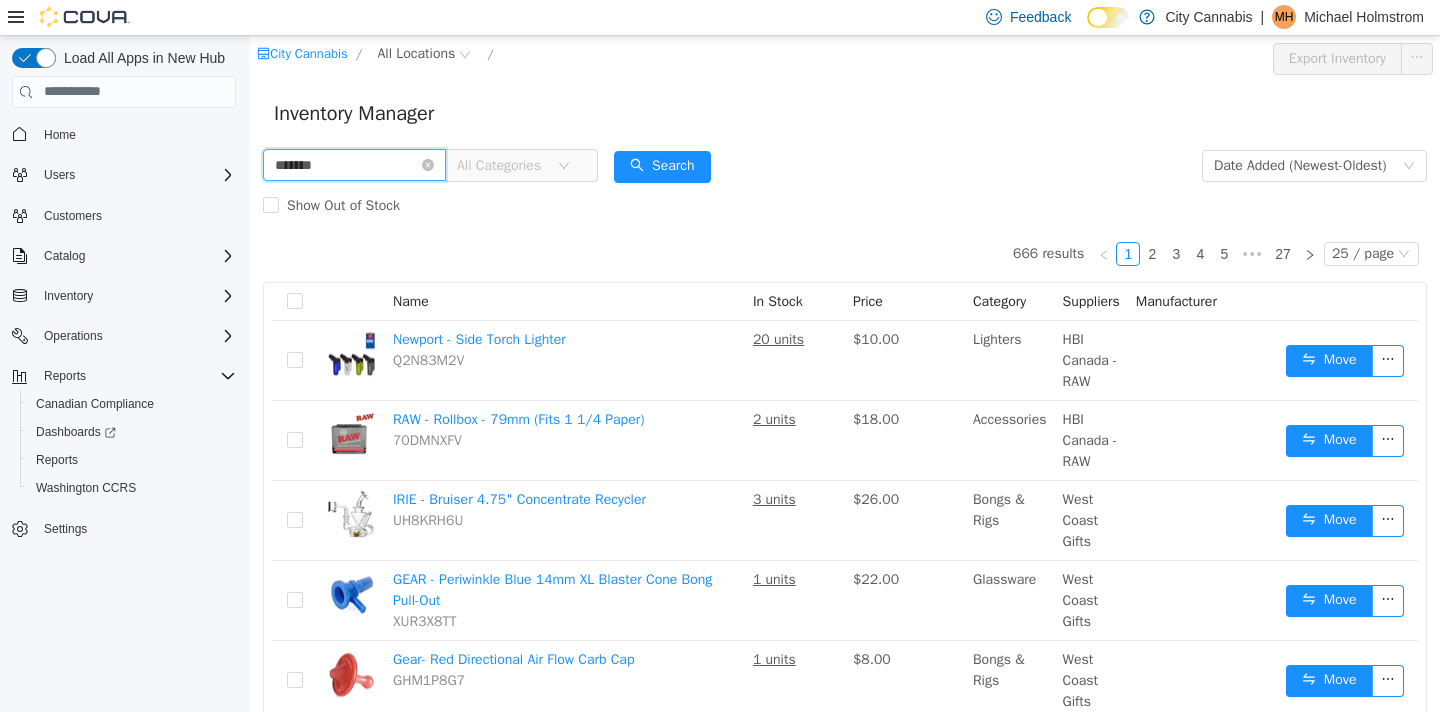 type on "*******" 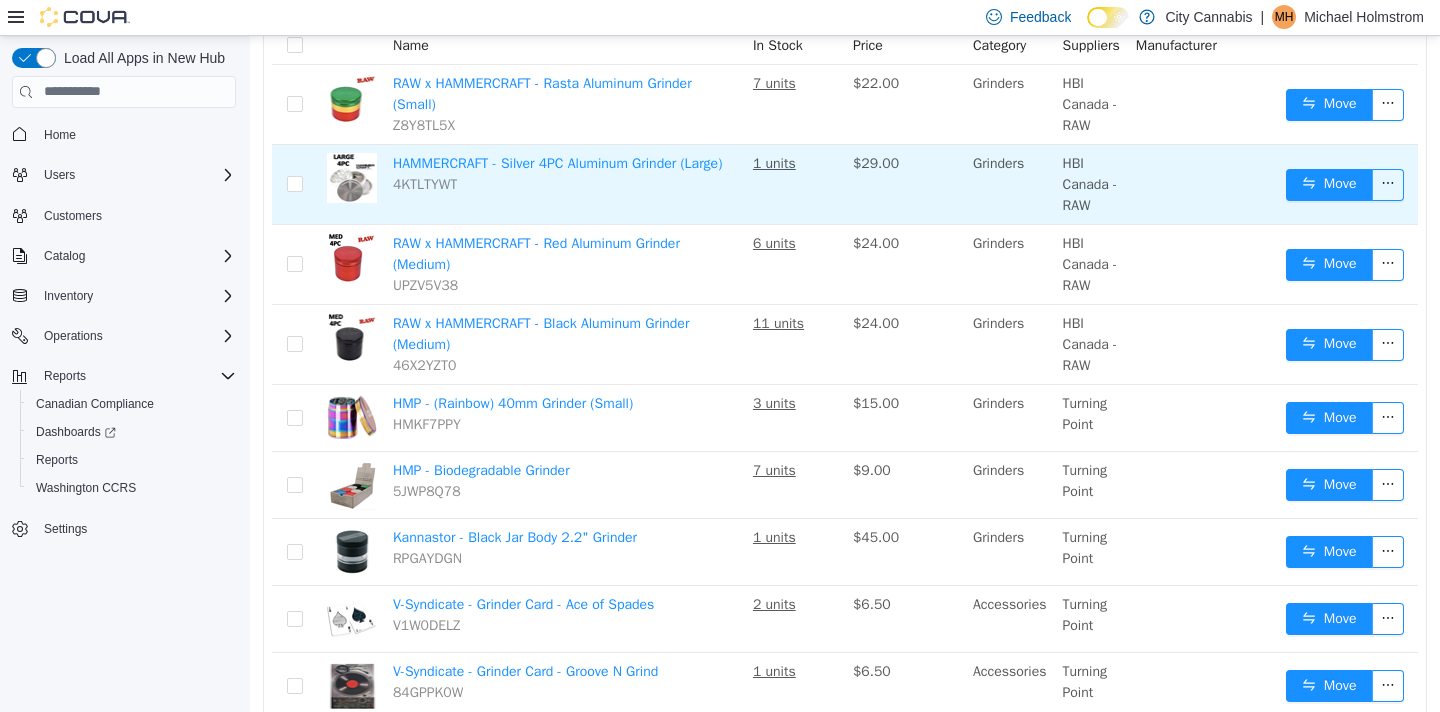 scroll, scrollTop: 237, scrollLeft: 0, axis: vertical 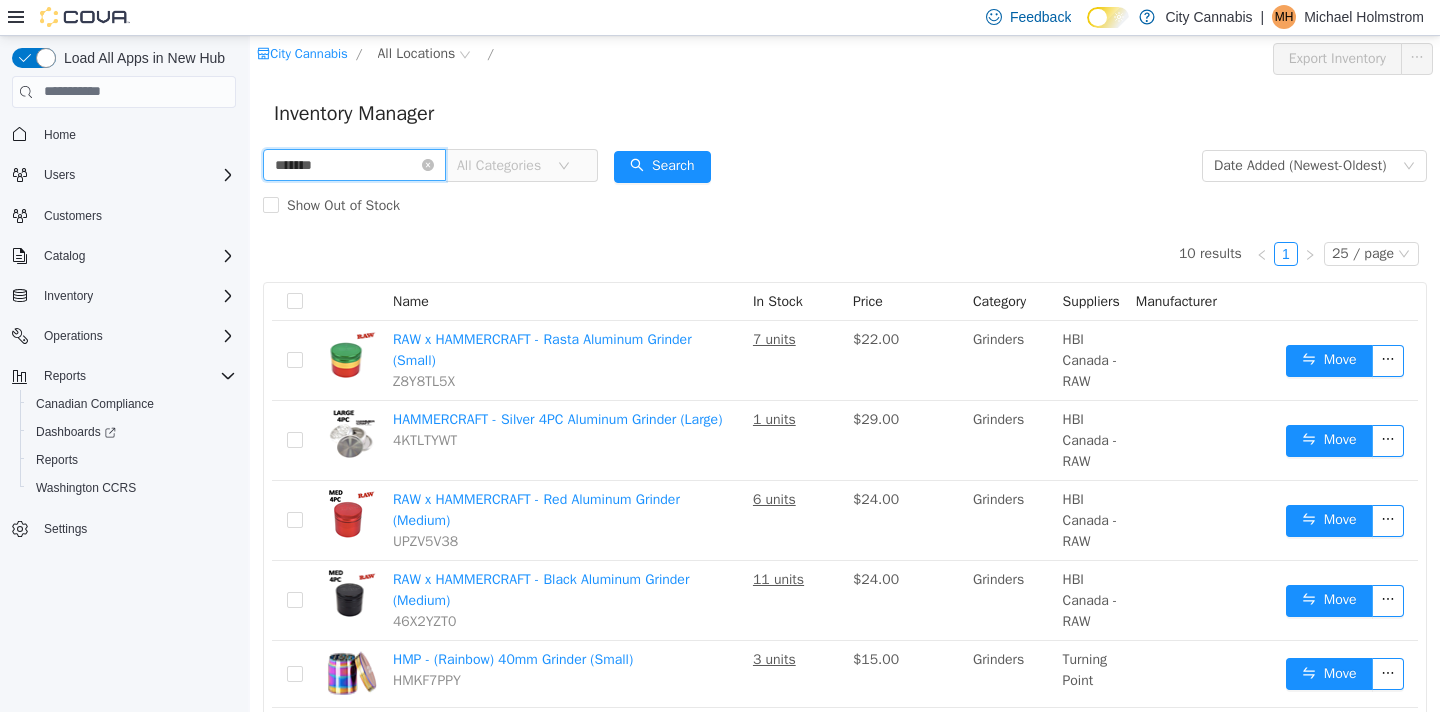 click on "*******" at bounding box center (354, 164) 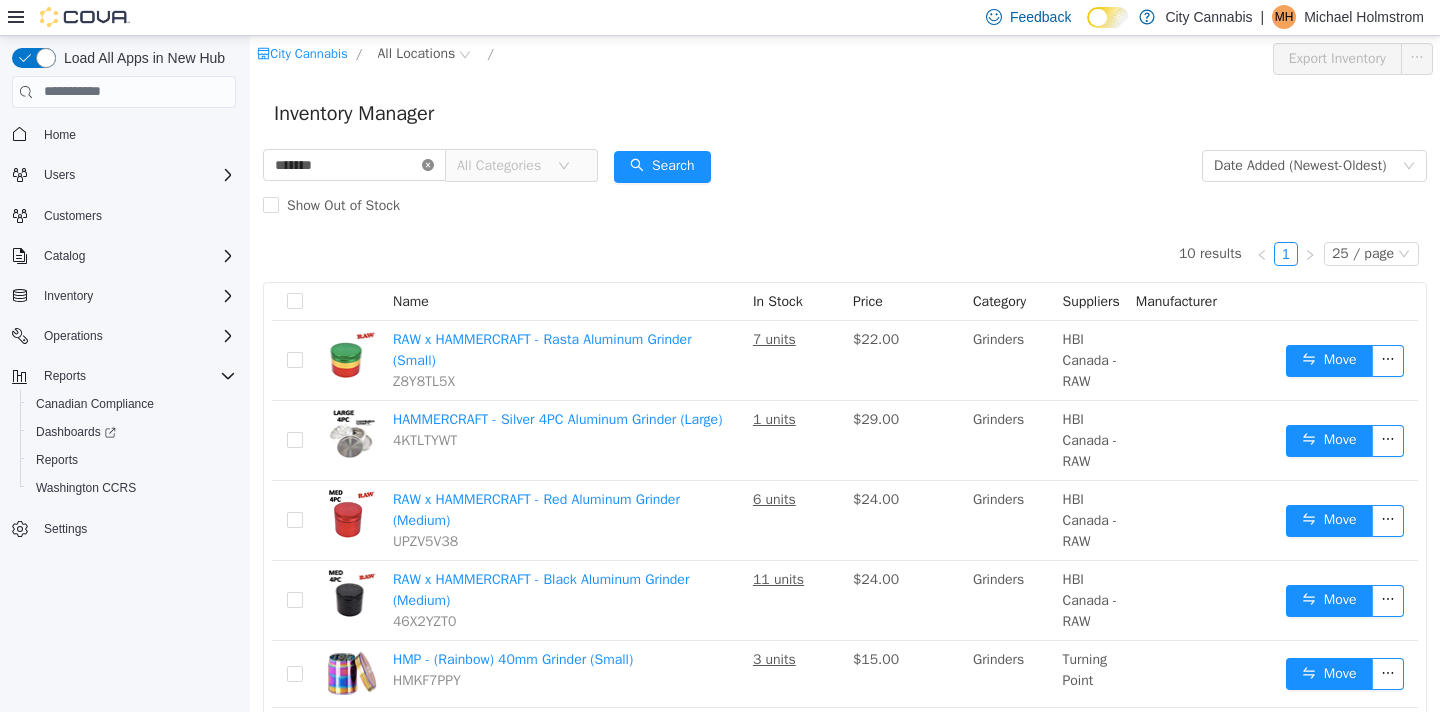 click 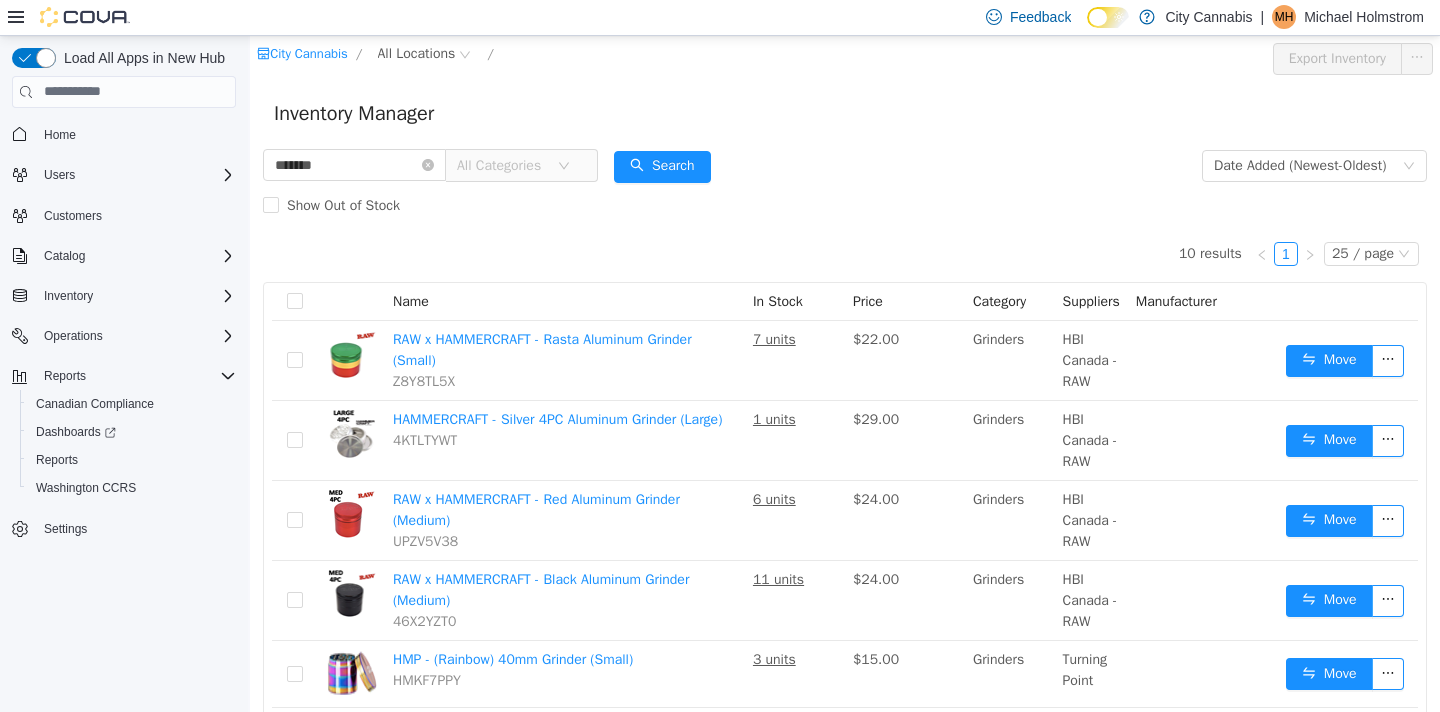 type 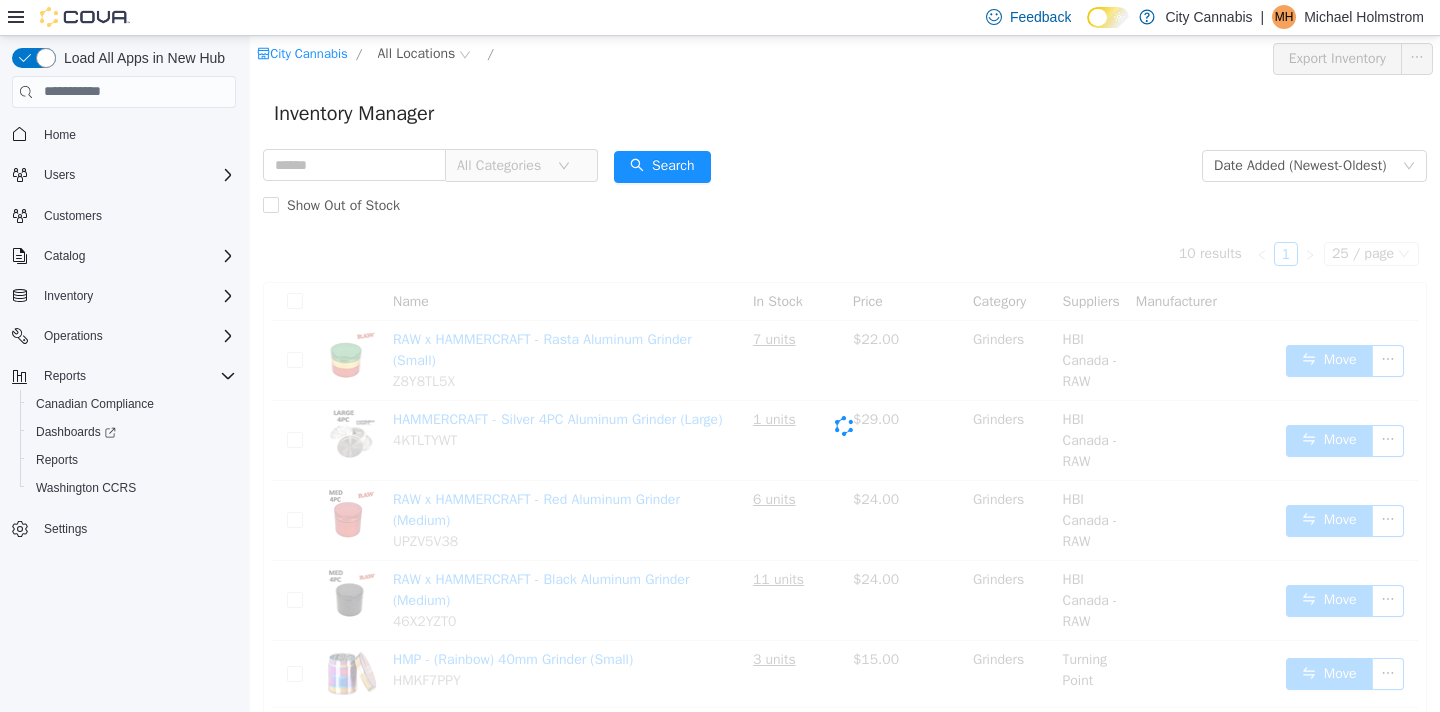 click on "All Categories" at bounding box center [507, 165] 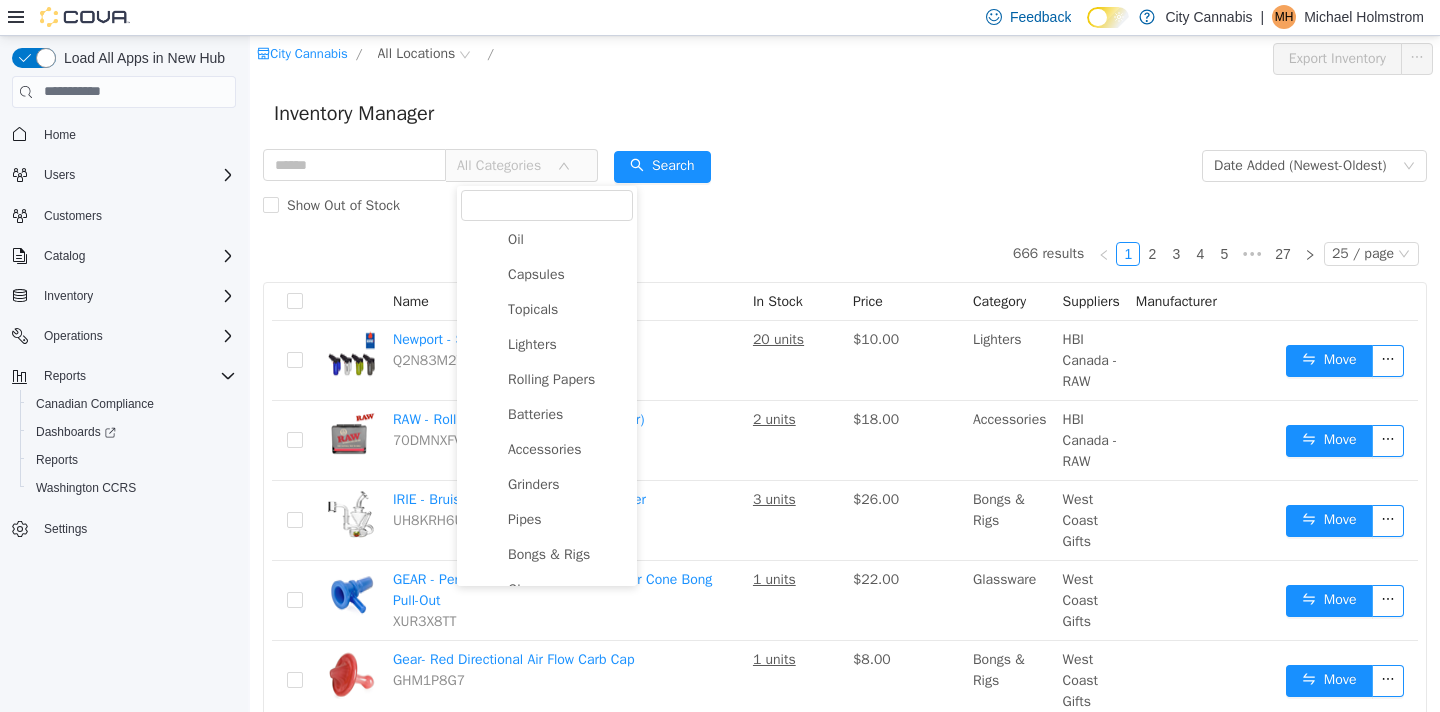 scroll, scrollTop: 300, scrollLeft: 0, axis: vertical 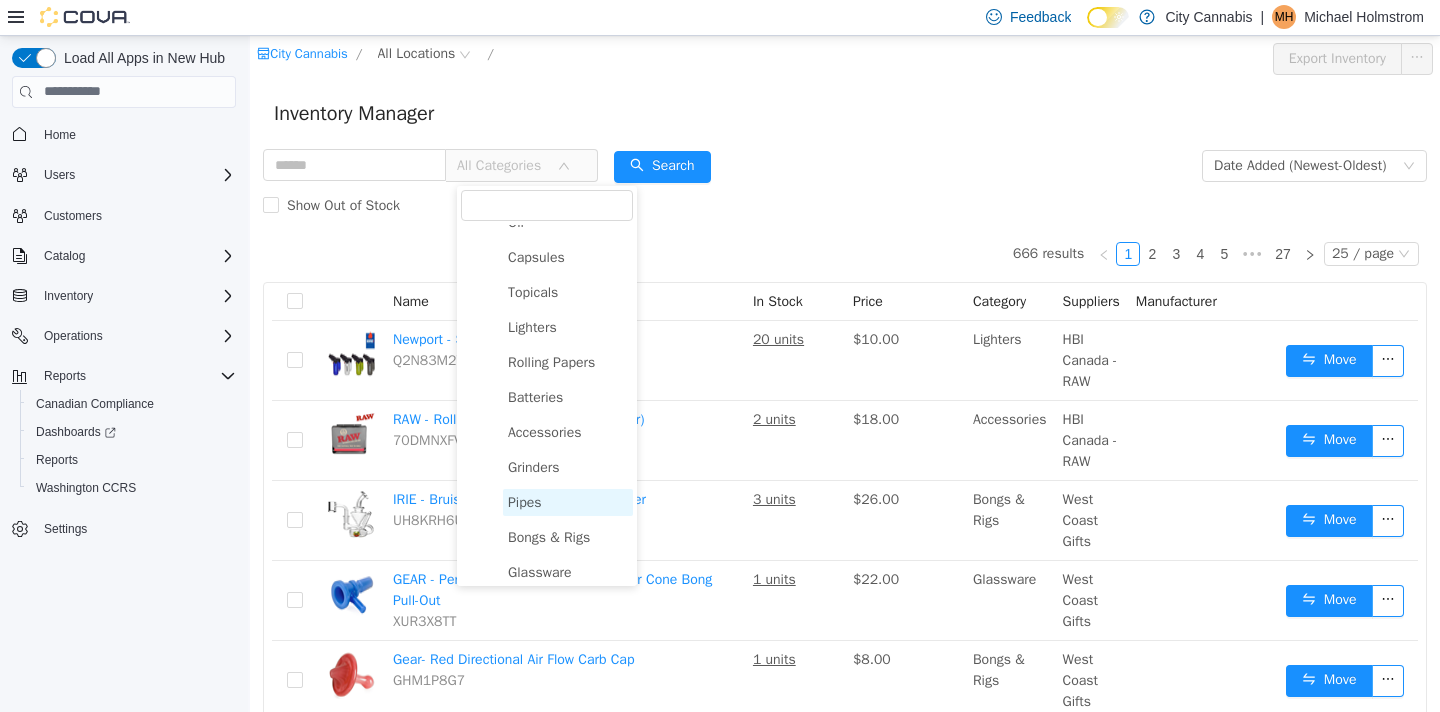 click on "Pipes" at bounding box center [568, 501] 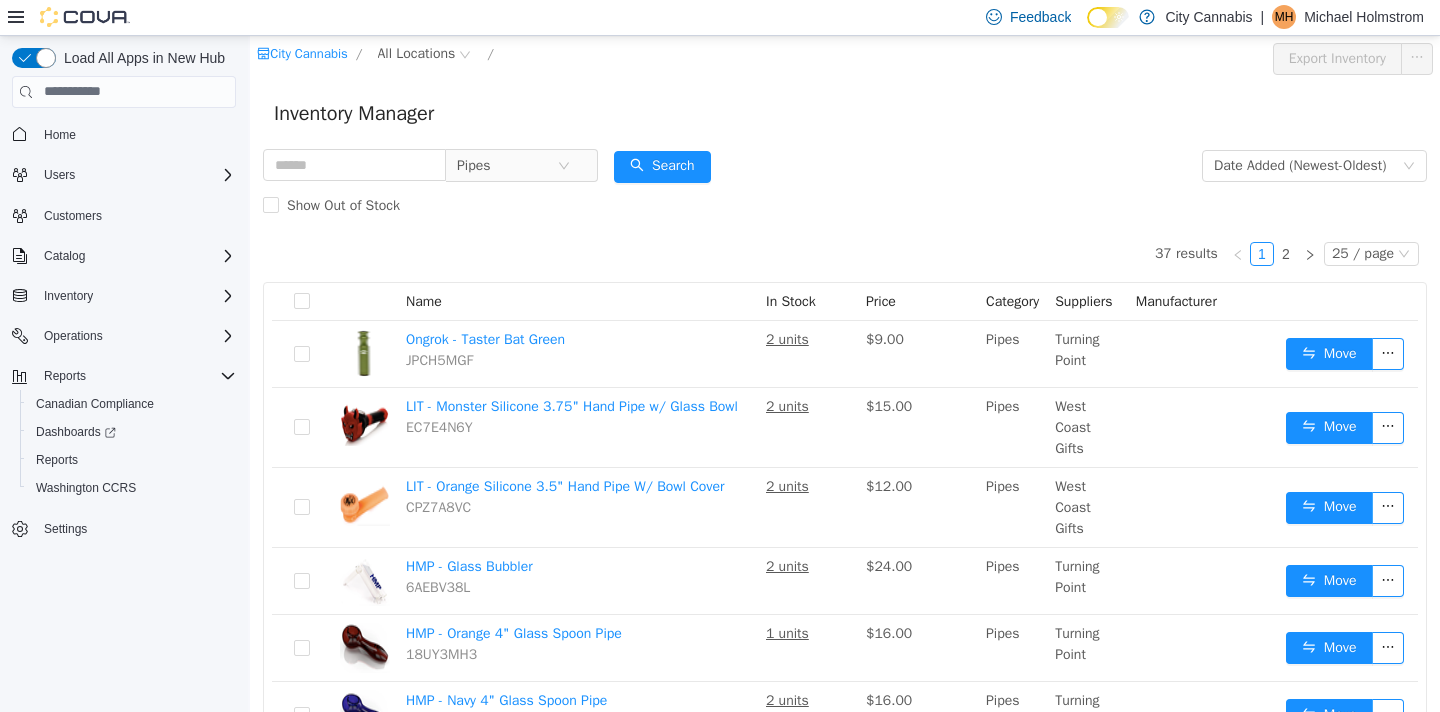 scroll, scrollTop: 102, scrollLeft: 0, axis: vertical 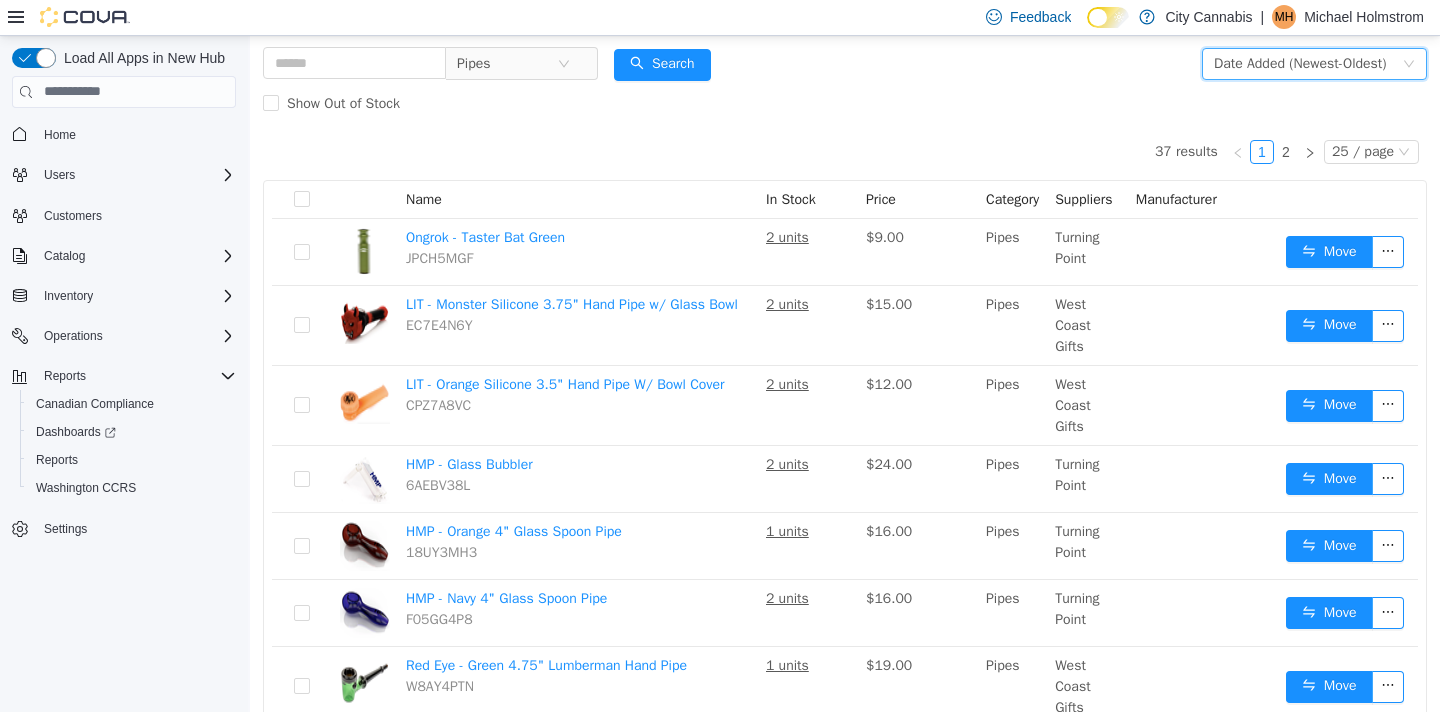 click on "Date Added (Newest-Oldest)" at bounding box center (1300, 63) 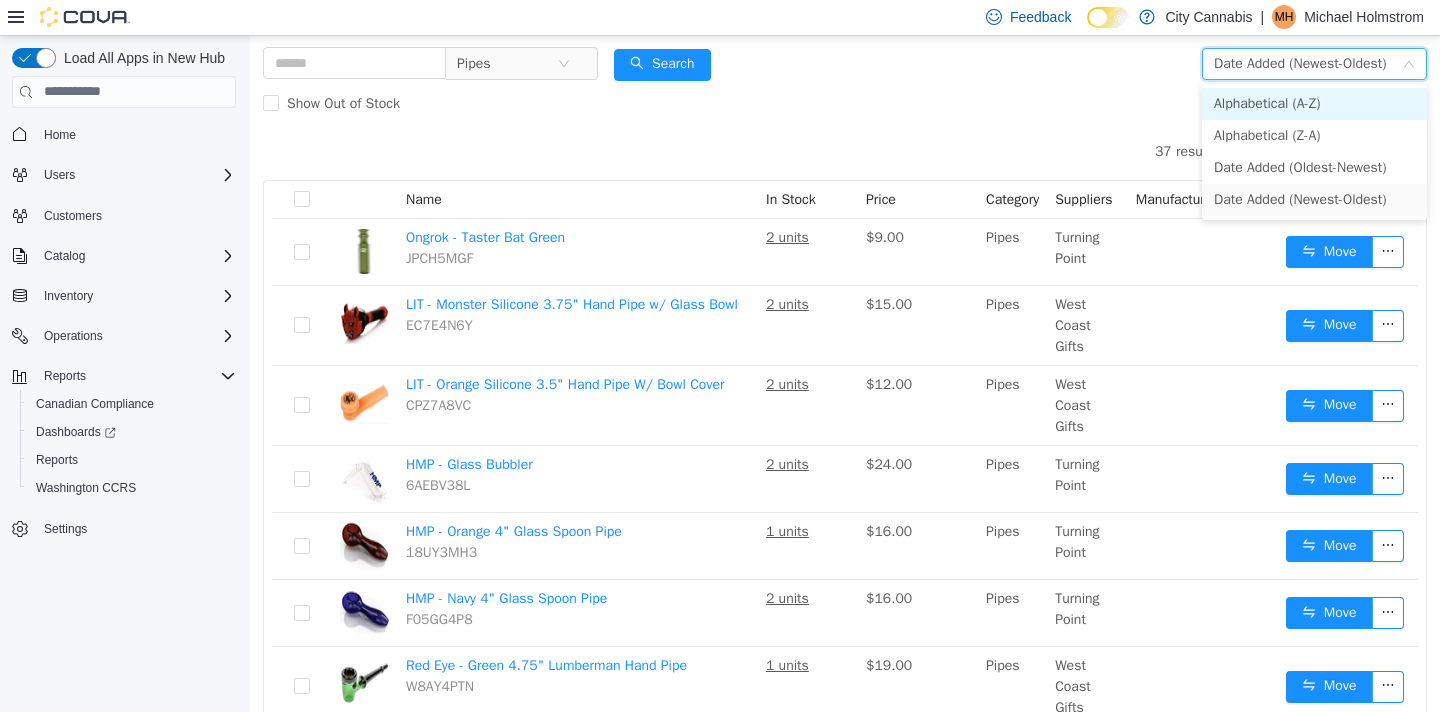 click on "Alphabetical (A-Z)" at bounding box center [1314, 103] 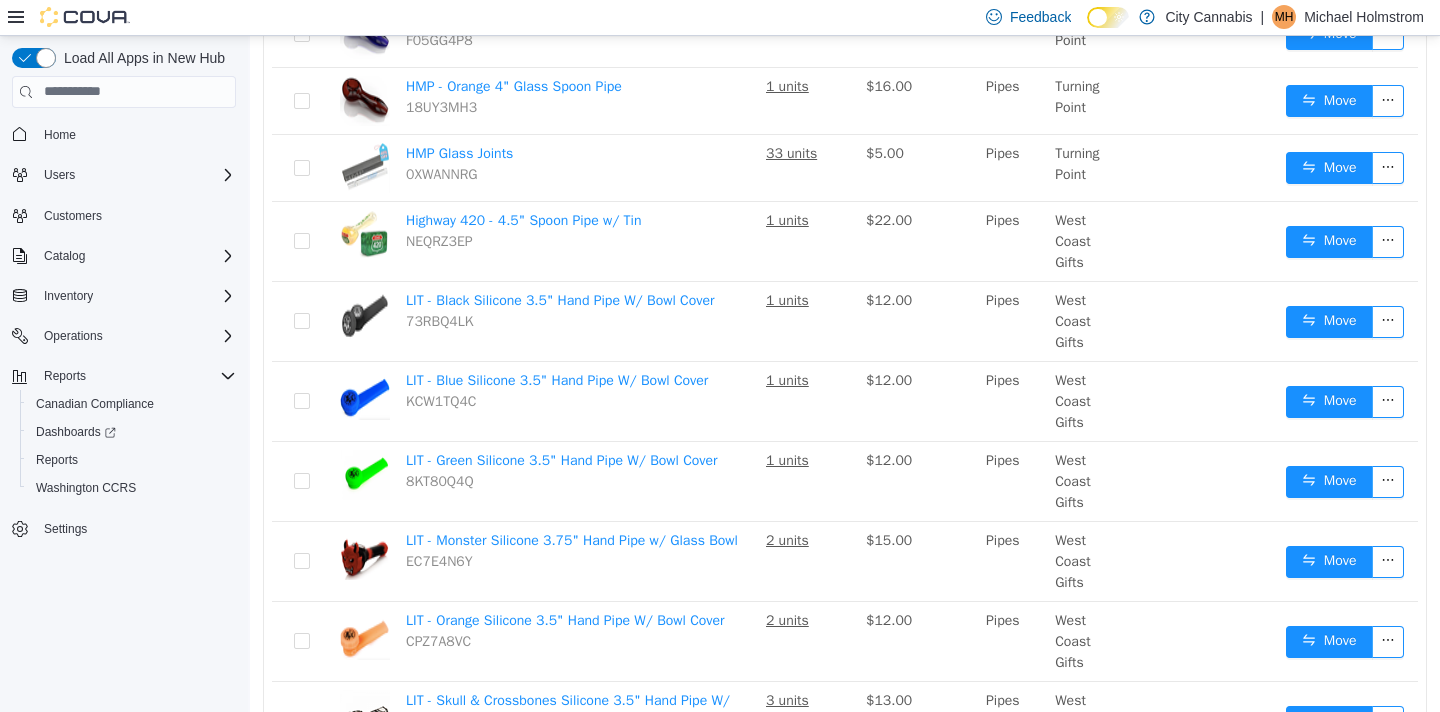 scroll, scrollTop: 791, scrollLeft: 0, axis: vertical 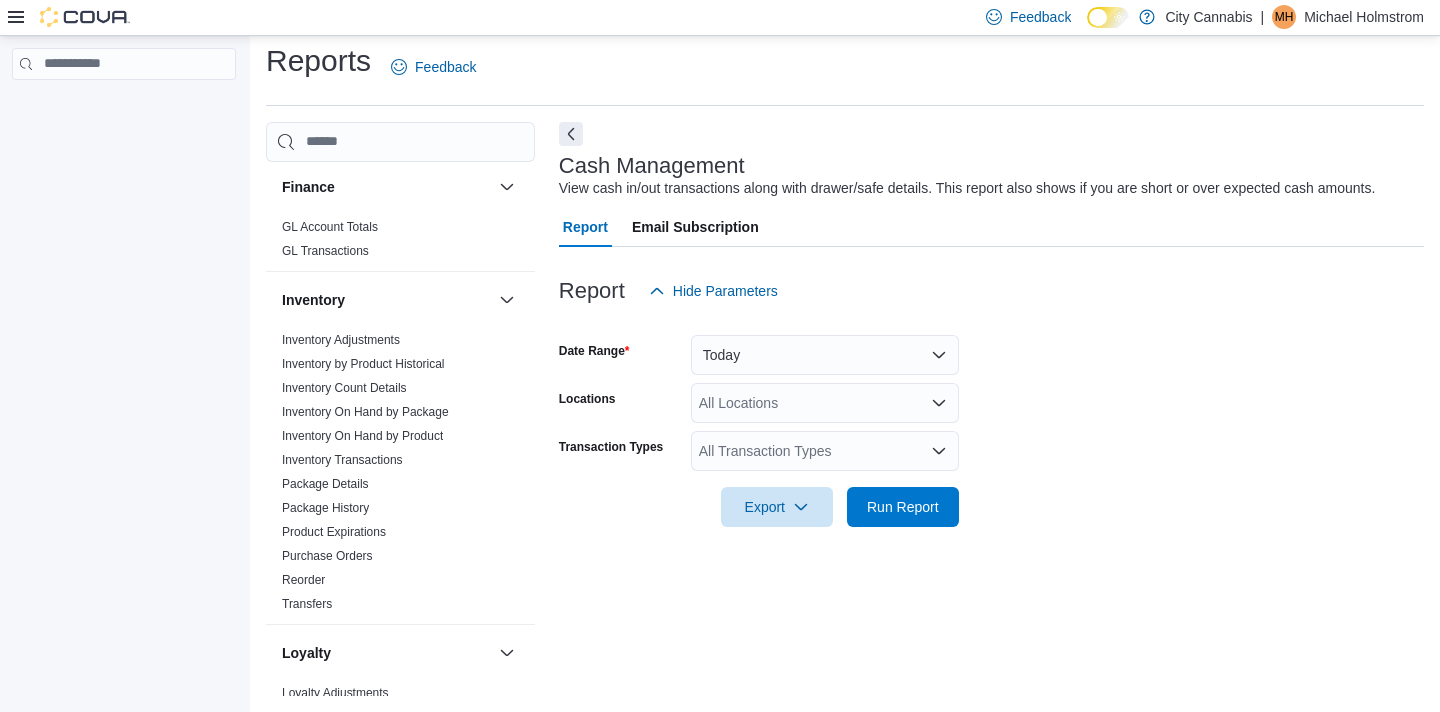 click on "Inventory On Hand by Product" at bounding box center [362, 436] 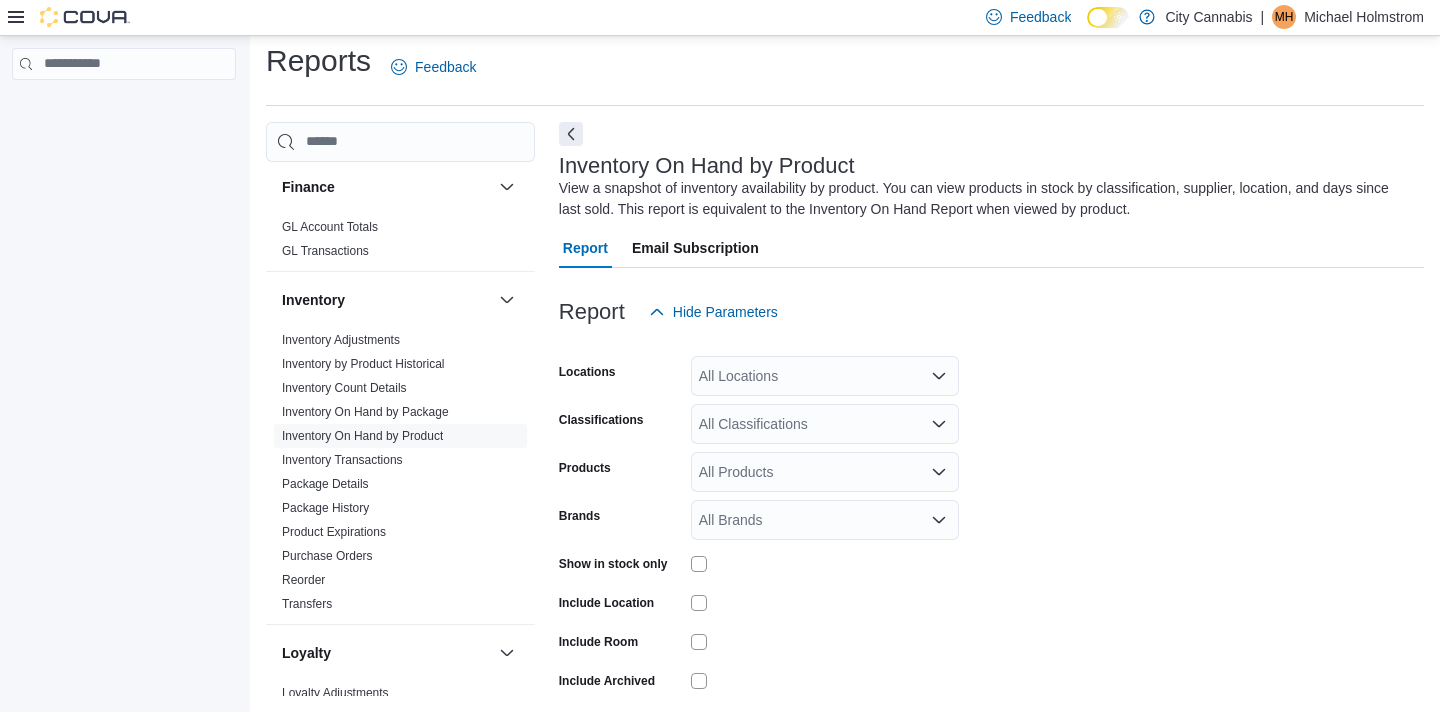 scroll, scrollTop: 67, scrollLeft: 0, axis: vertical 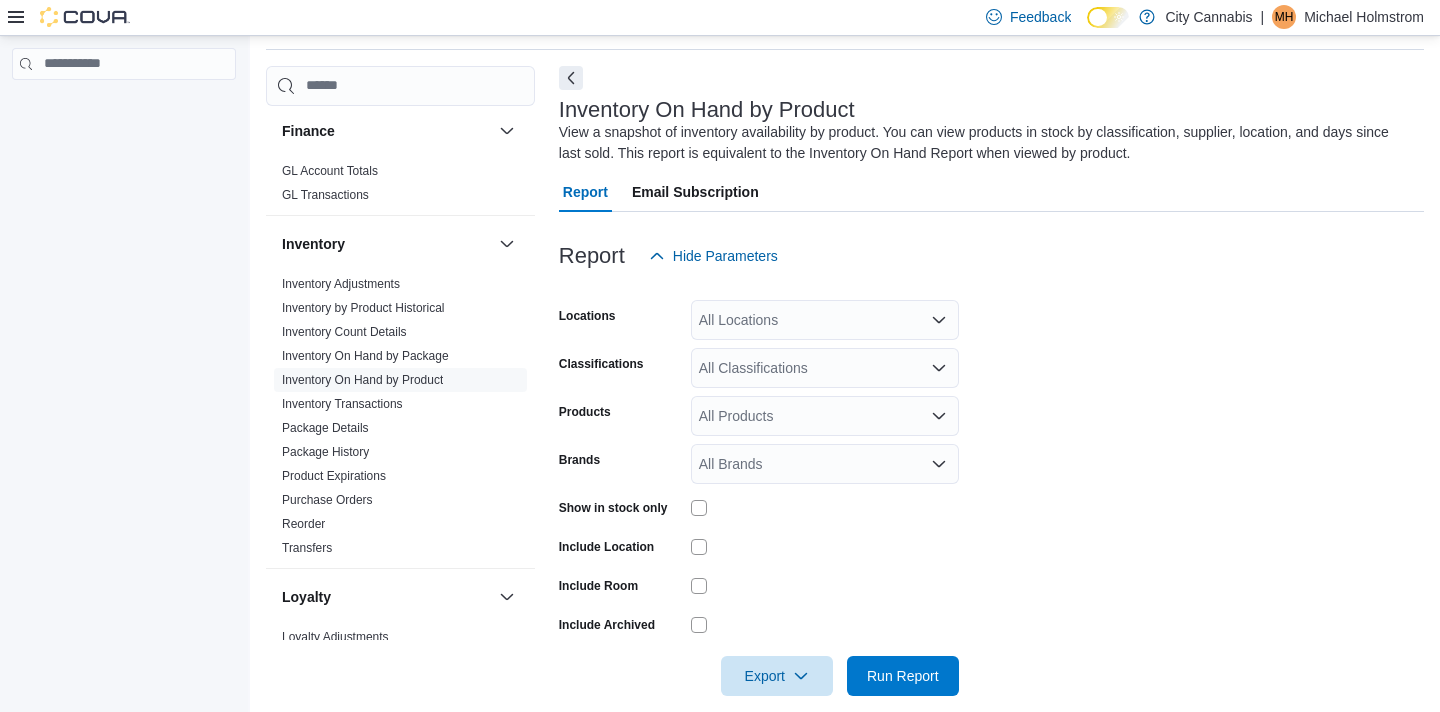click on "All Classifications" at bounding box center (825, 368) 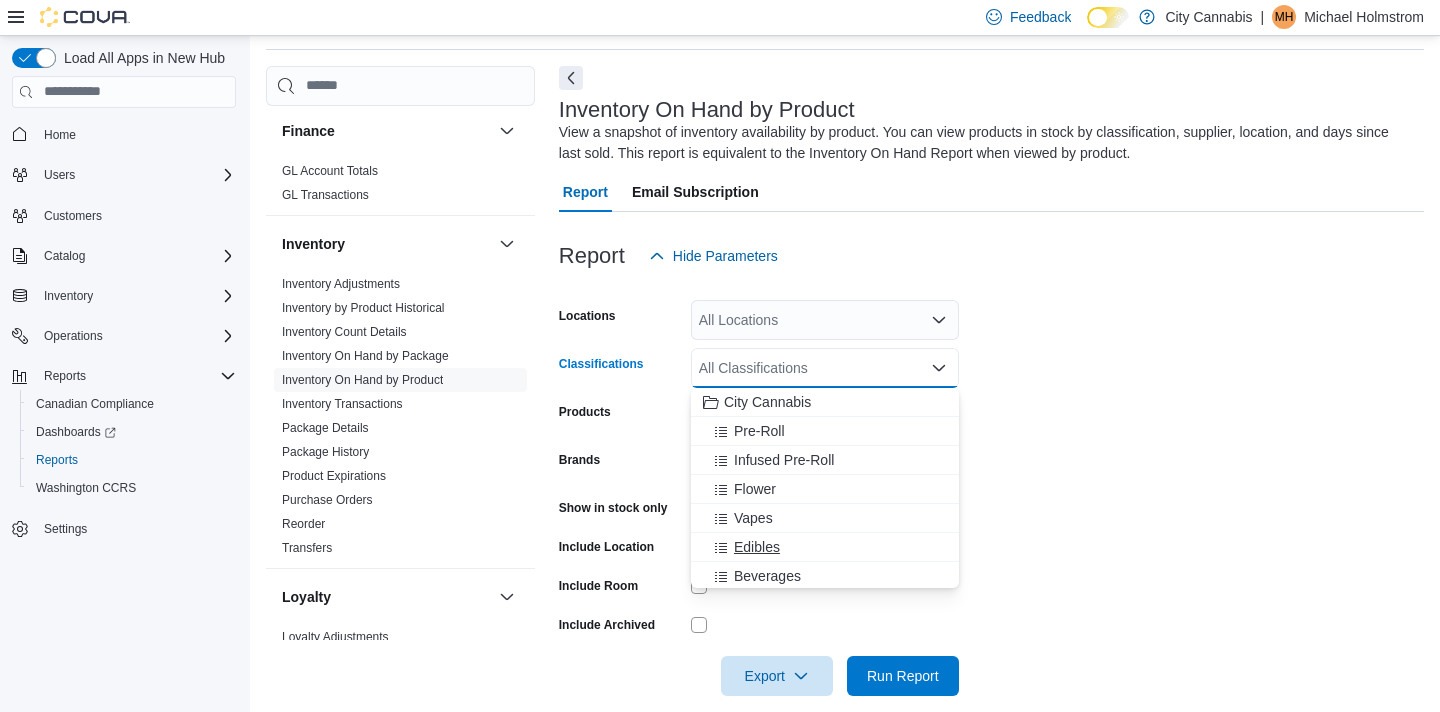 click on "Edibles" at bounding box center [757, 547] 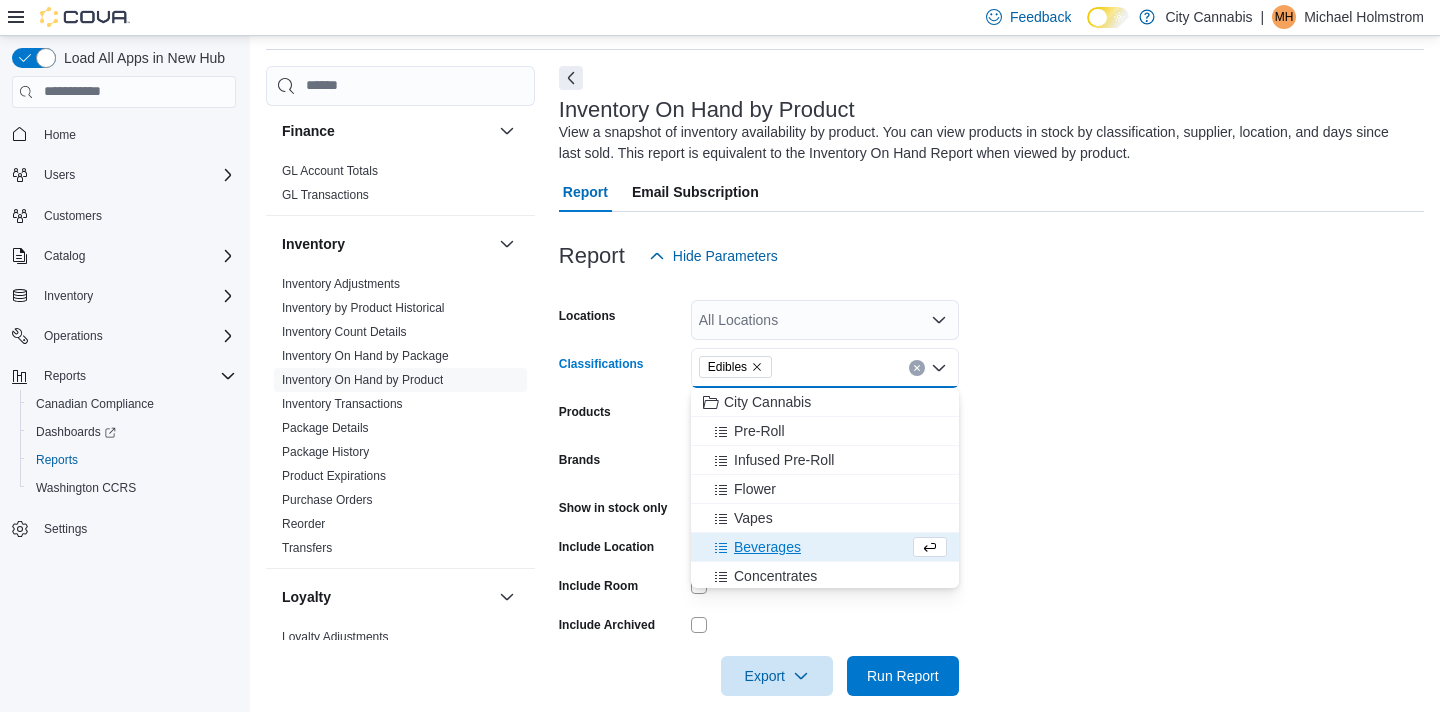 click on "Show in stock only" at bounding box center (621, 507) 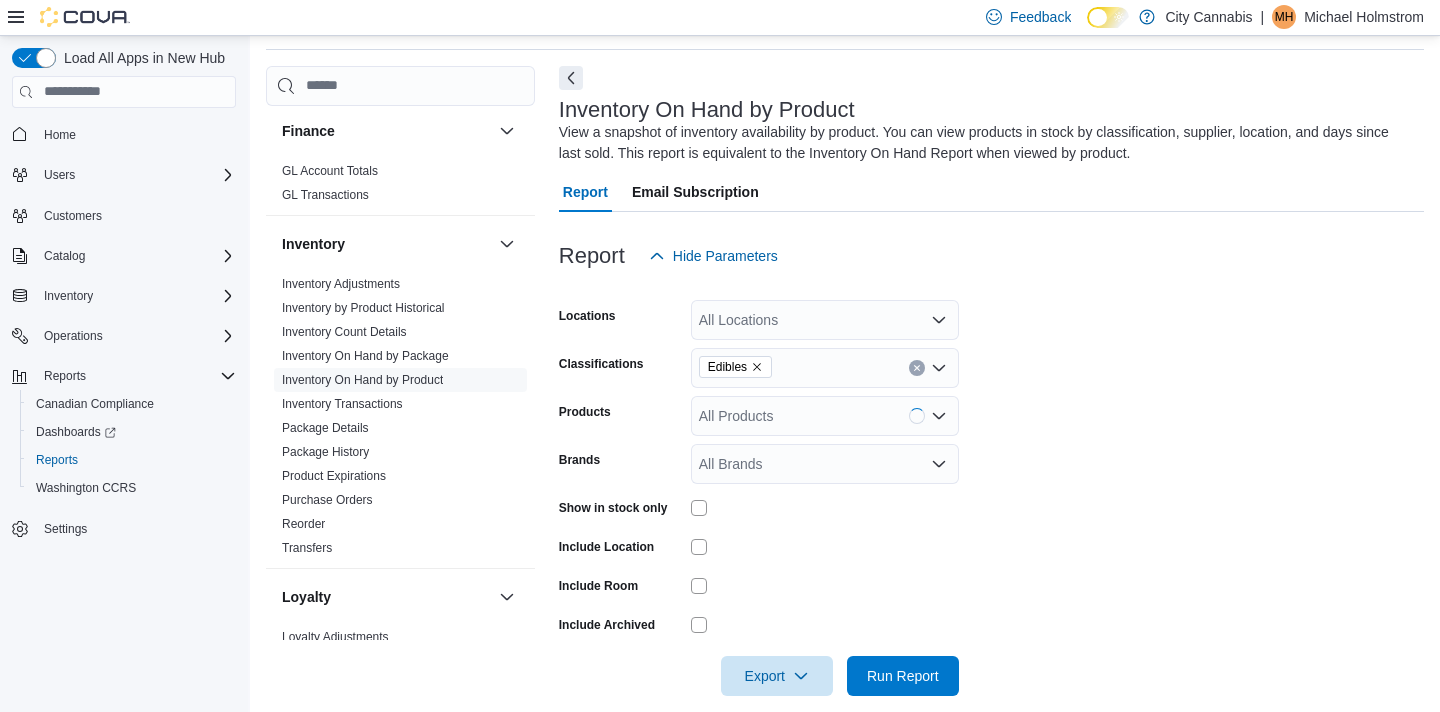 click on "Show in stock only" at bounding box center (613, 508) 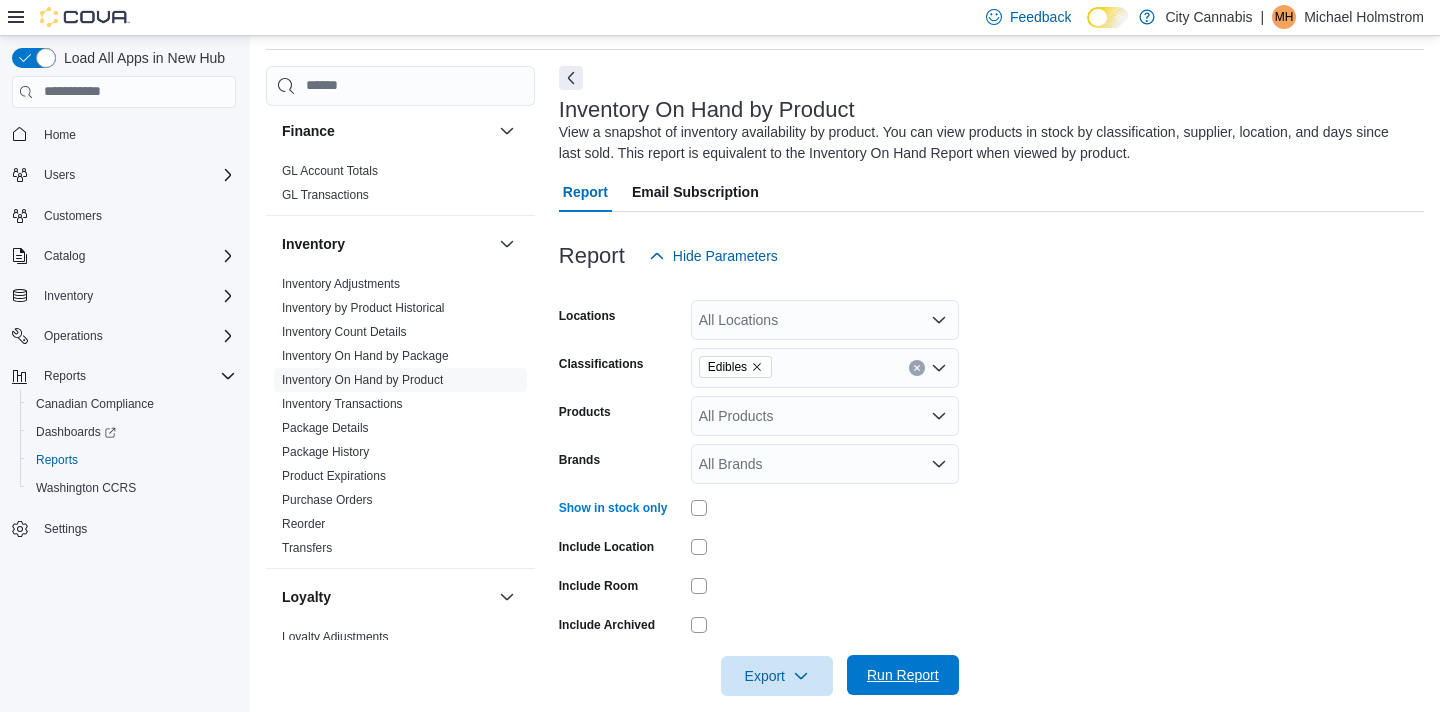 click on "Run Report" at bounding box center [903, 675] 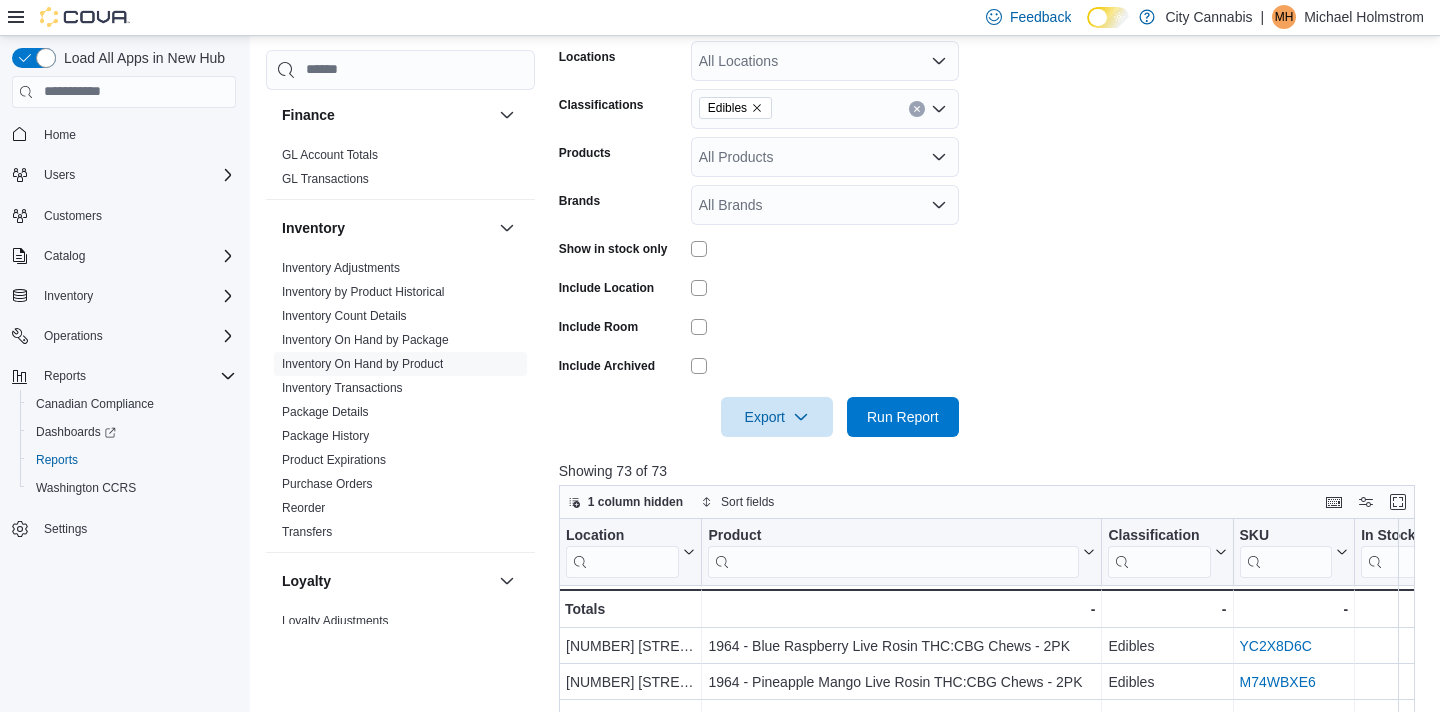 scroll, scrollTop: 684, scrollLeft: 0, axis: vertical 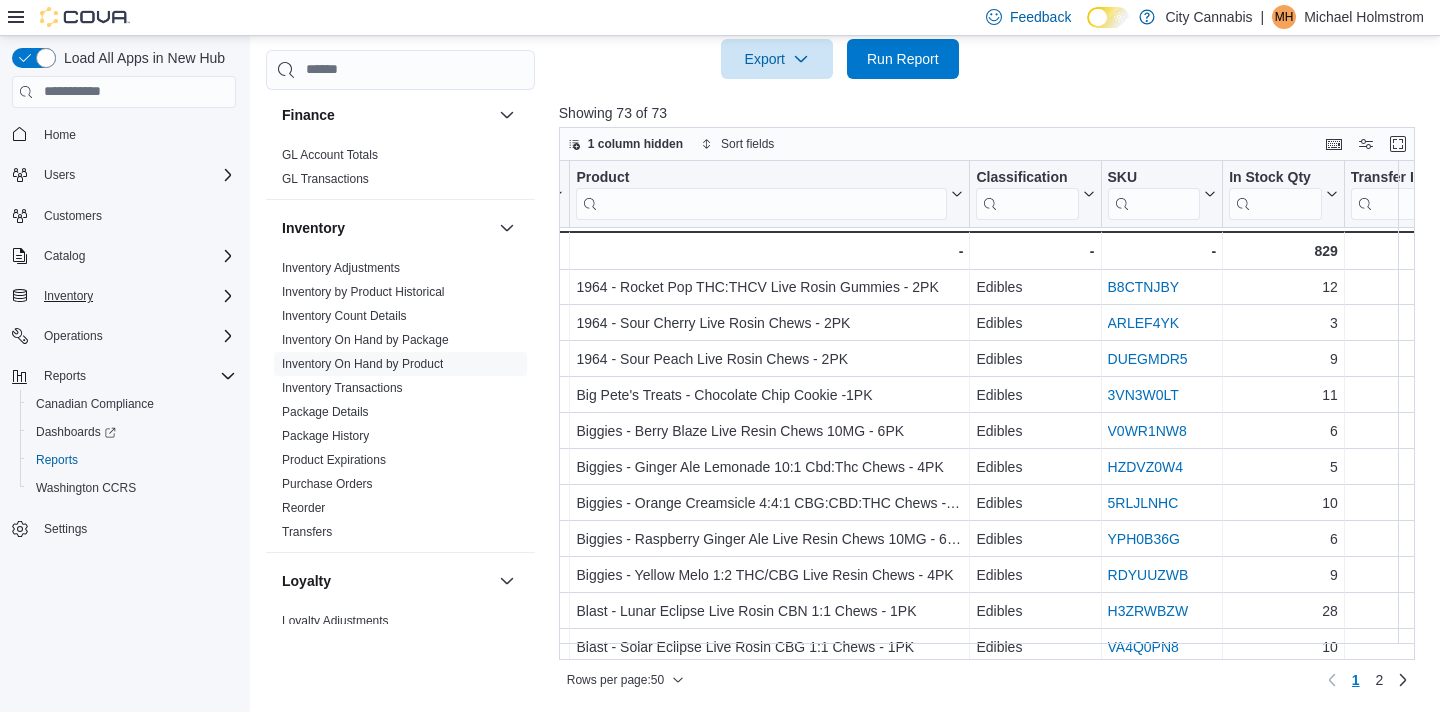 click on "Inventory" at bounding box center (136, 296) 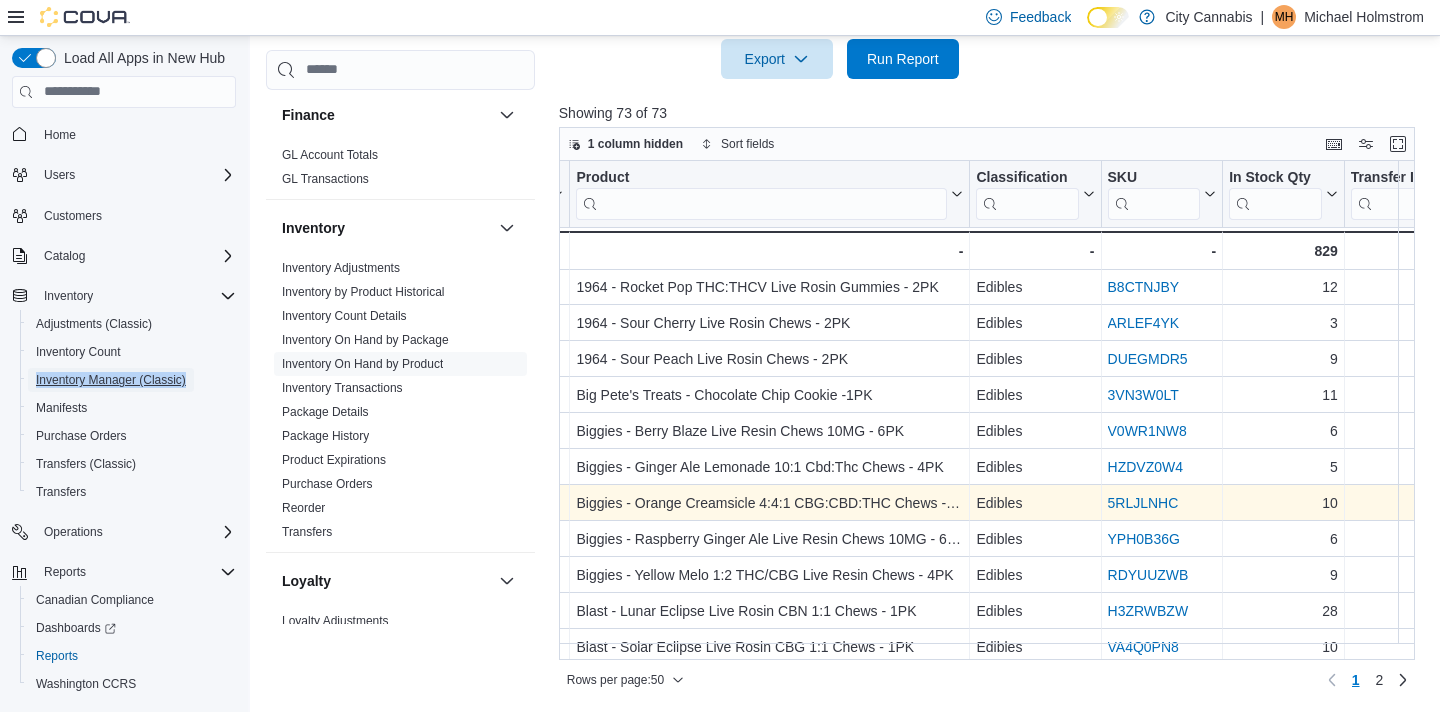 scroll, scrollTop: 0, scrollLeft: 132, axis: horizontal 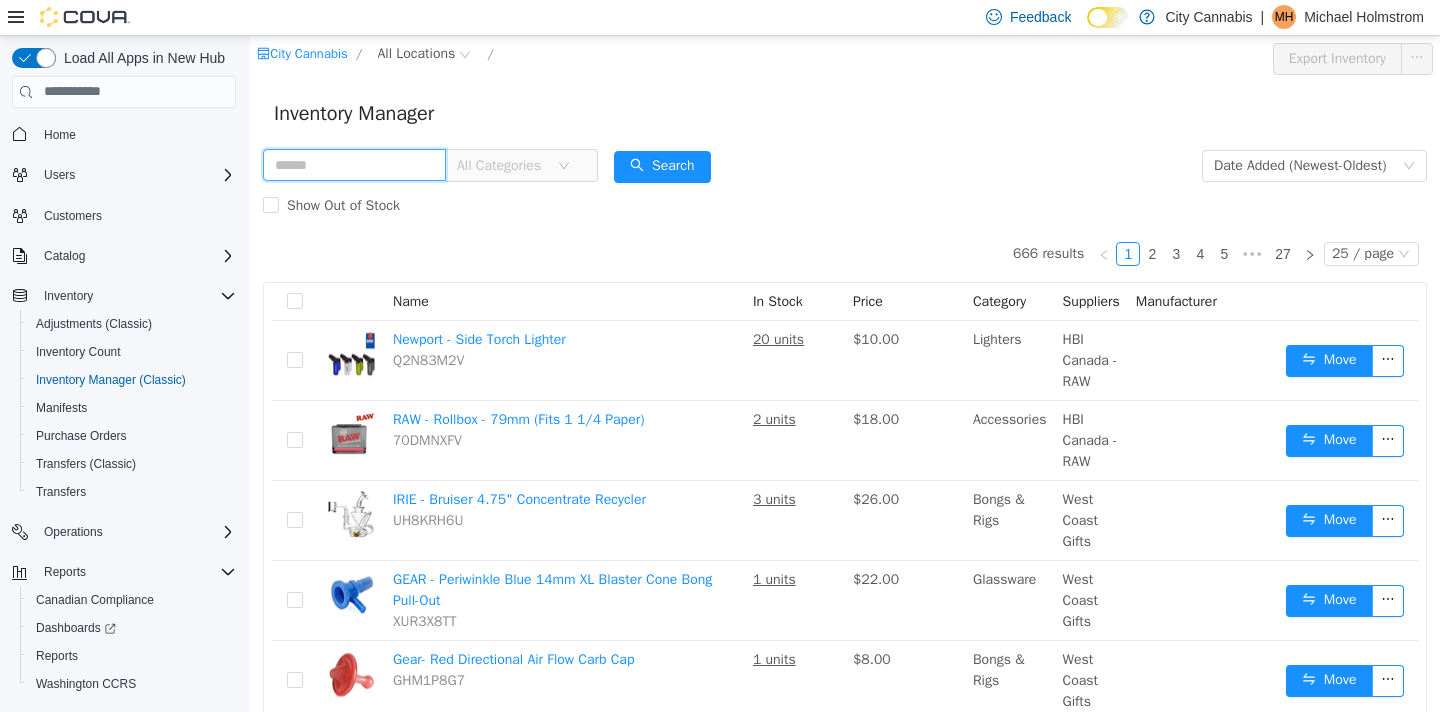 click at bounding box center (354, 164) 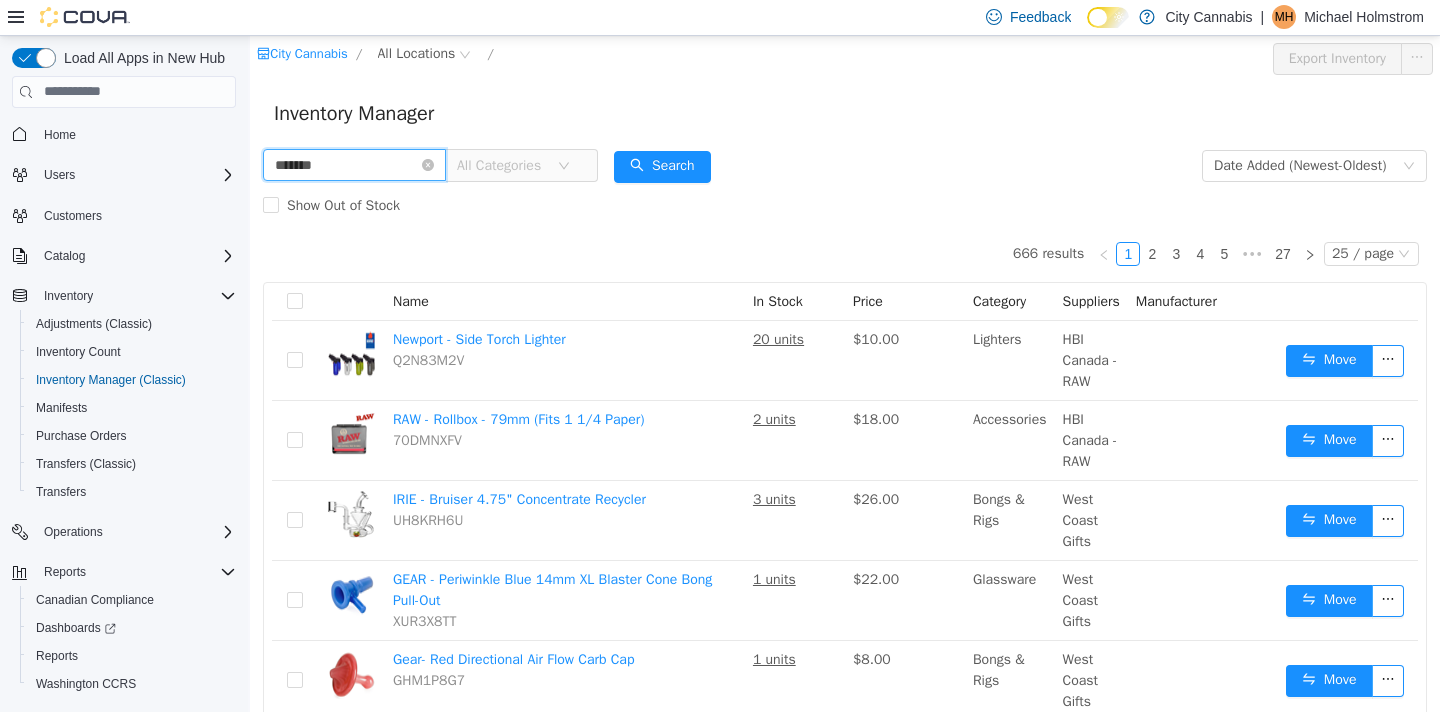 type on "*******" 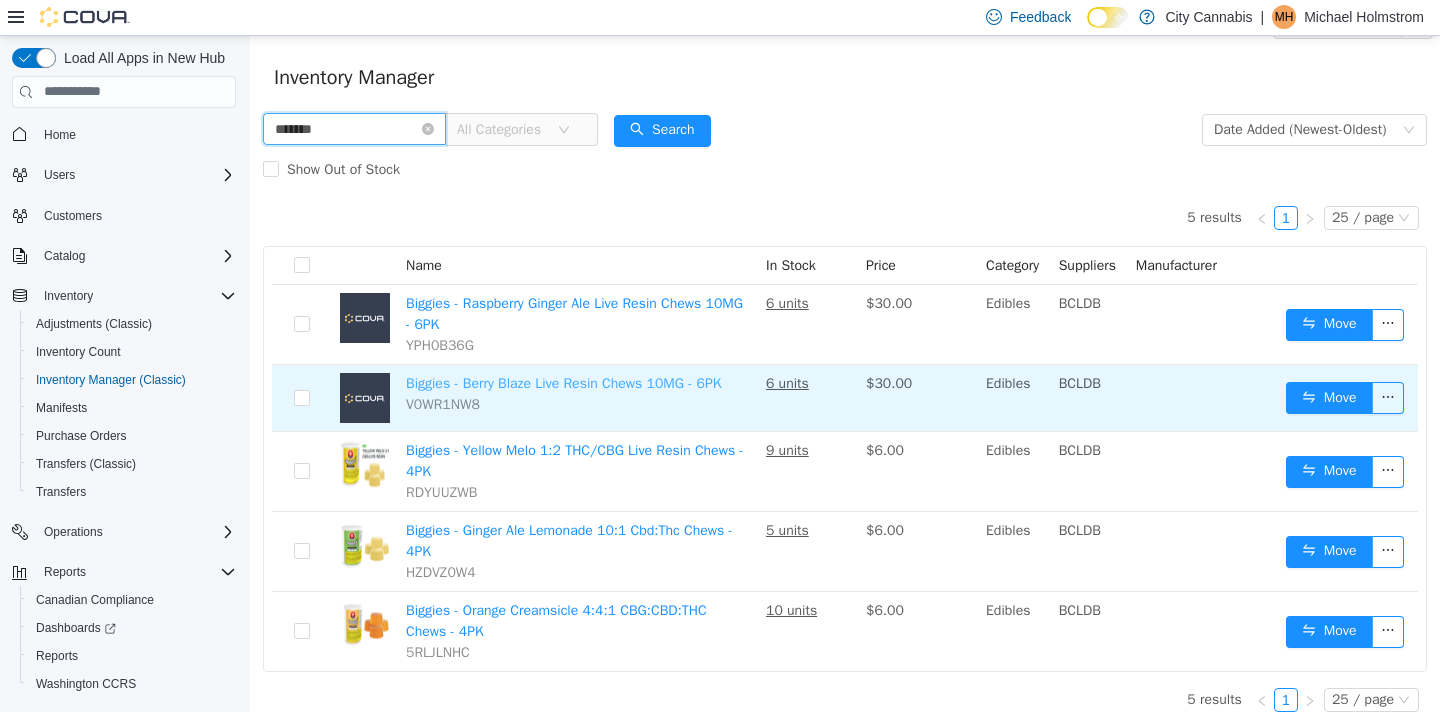 scroll, scrollTop: 66, scrollLeft: 0, axis: vertical 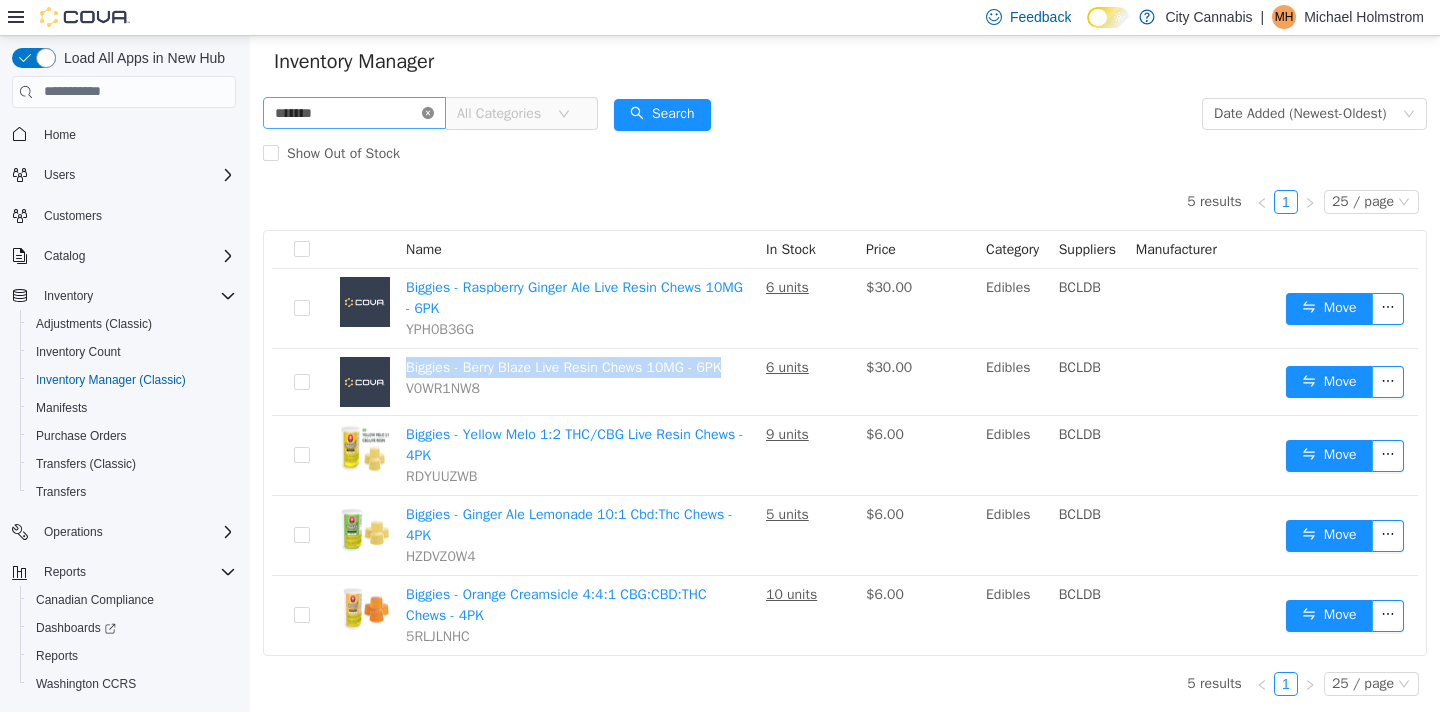 click 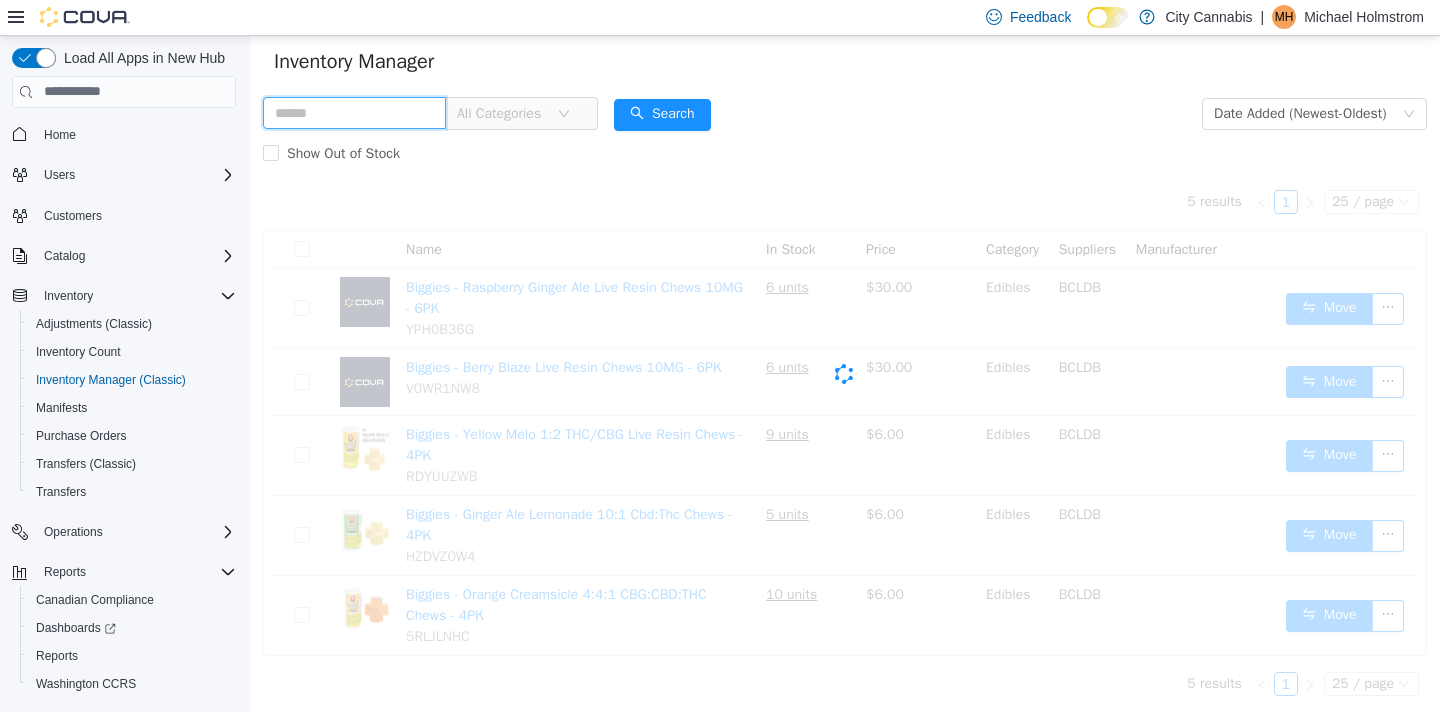 click at bounding box center [354, 112] 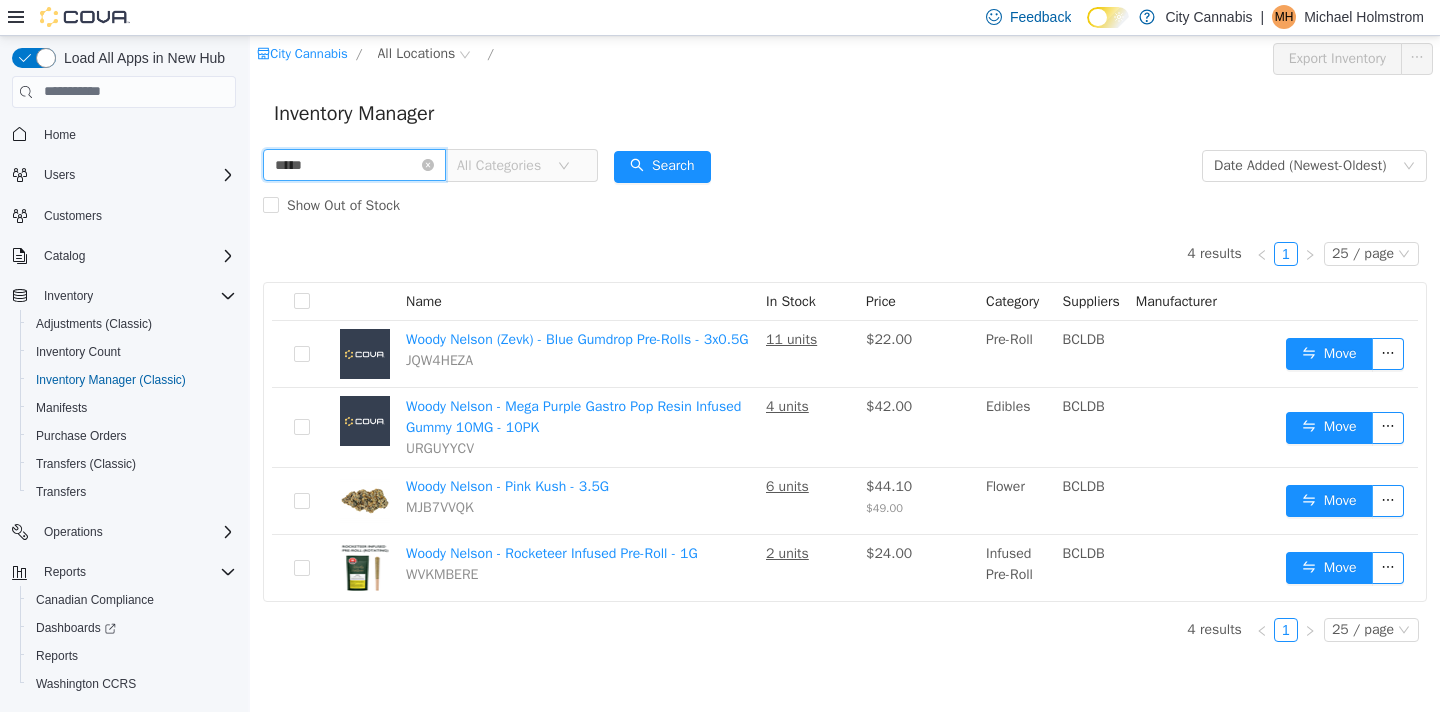 scroll, scrollTop: 0, scrollLeft: 0, axis: both 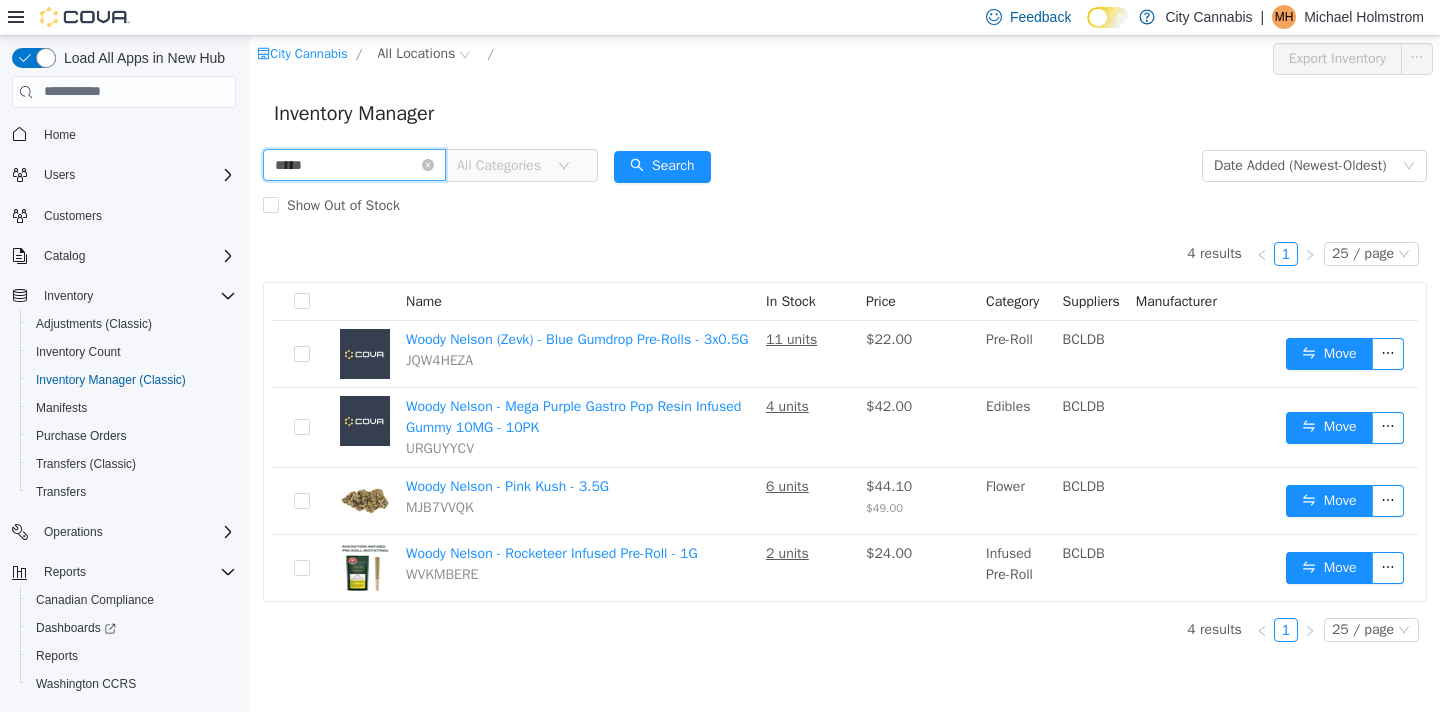 click on "*****" at bounding box center (354, 164) 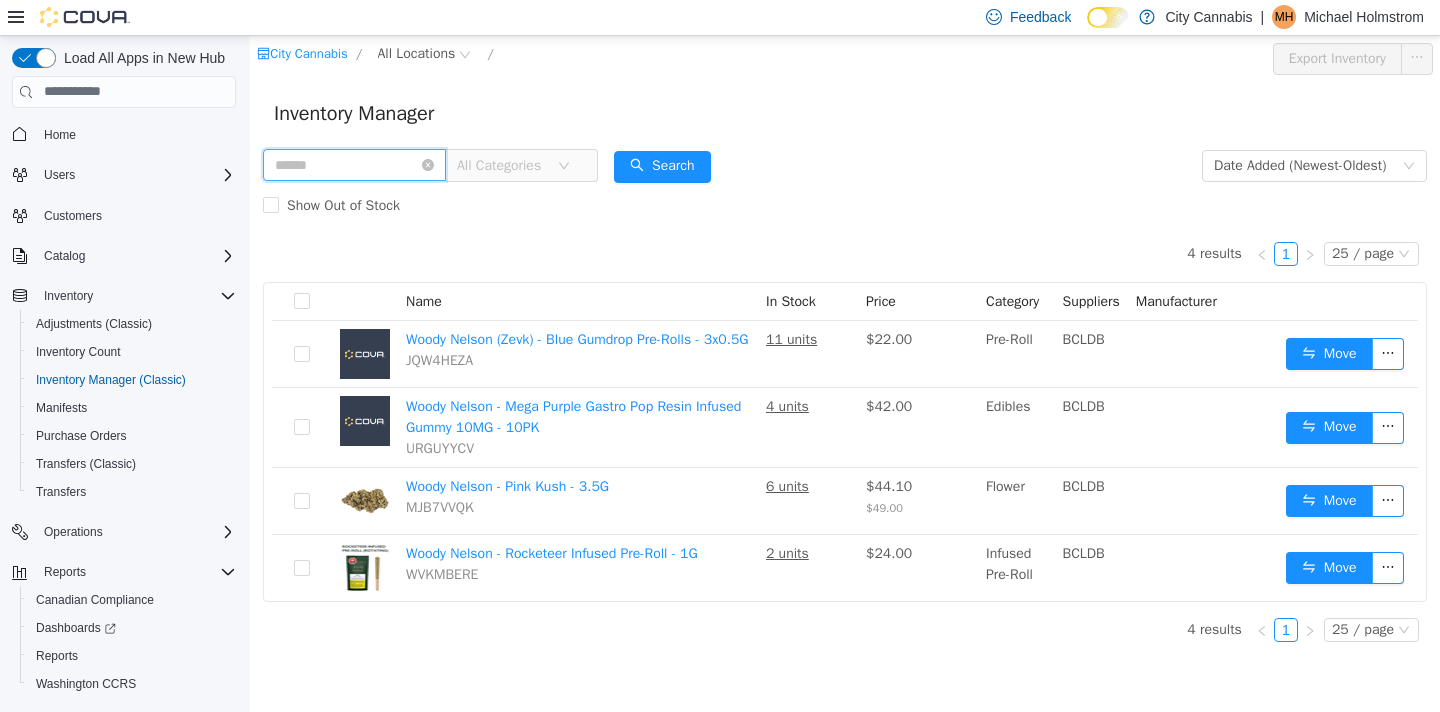 type on "*" 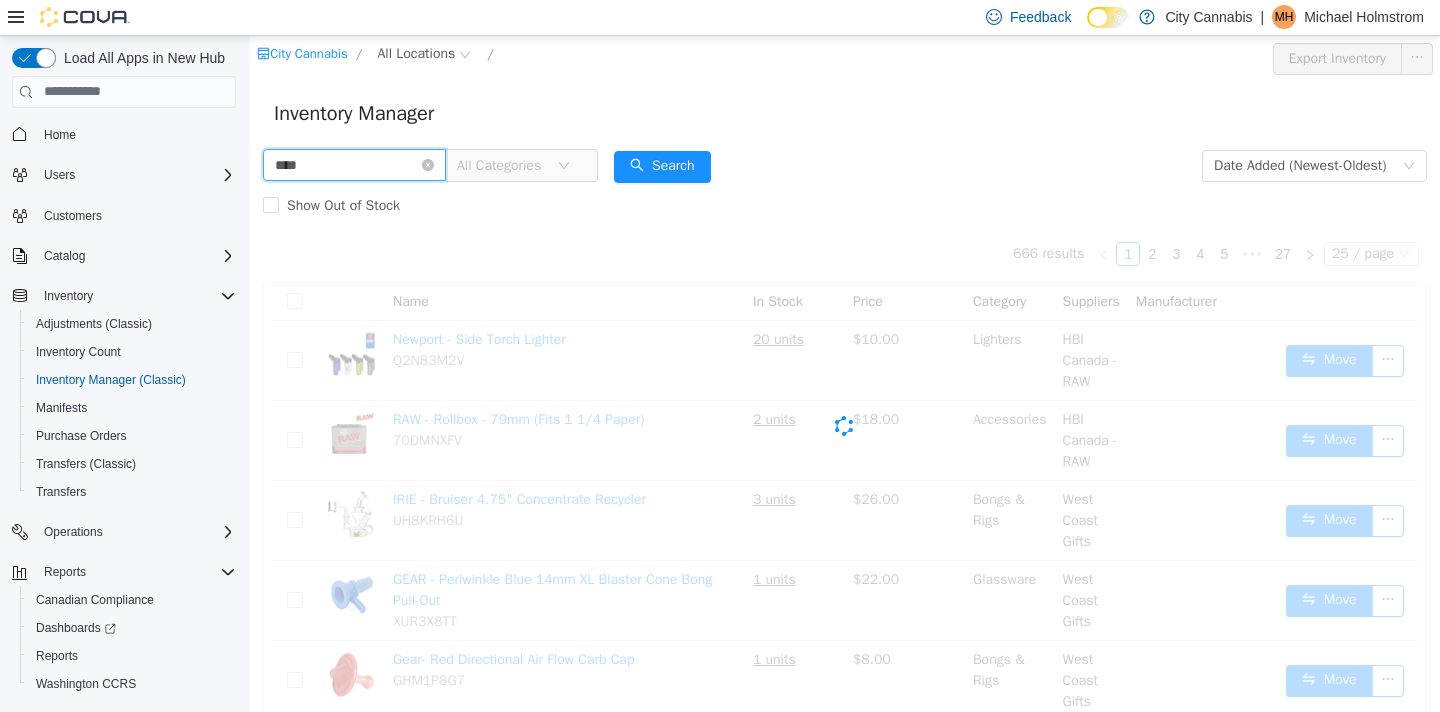 type on "****" 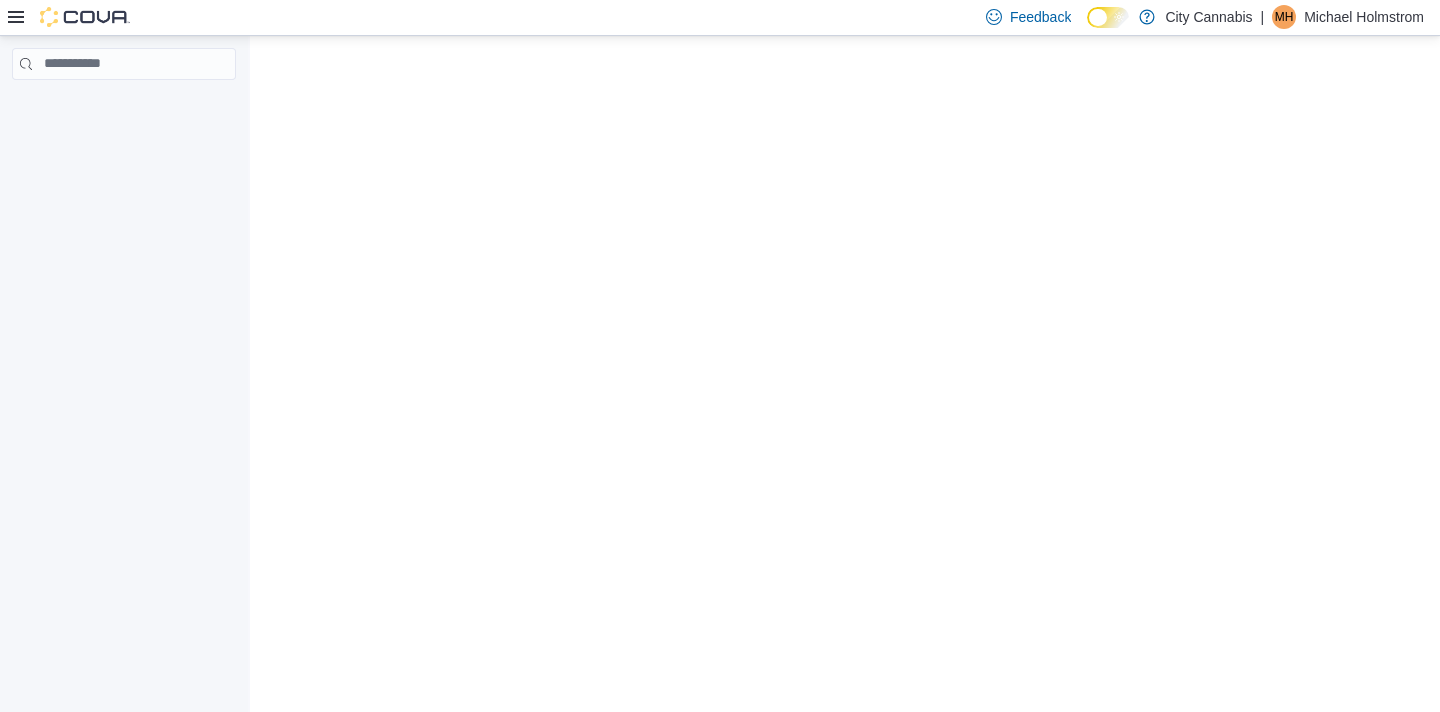 scroll, scrollTop: 0, scrollLeft: 0, axis: both 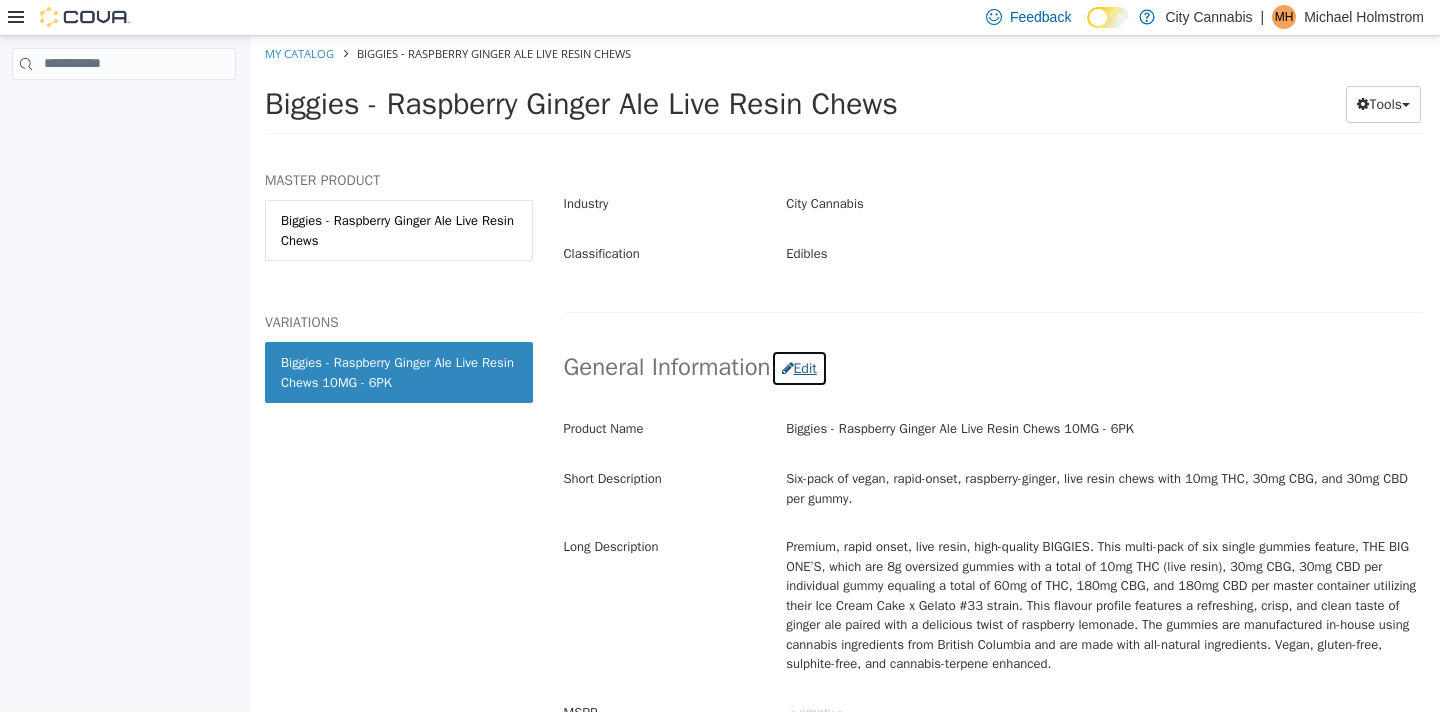 click on "Edit" at bounding box center (799, 367) 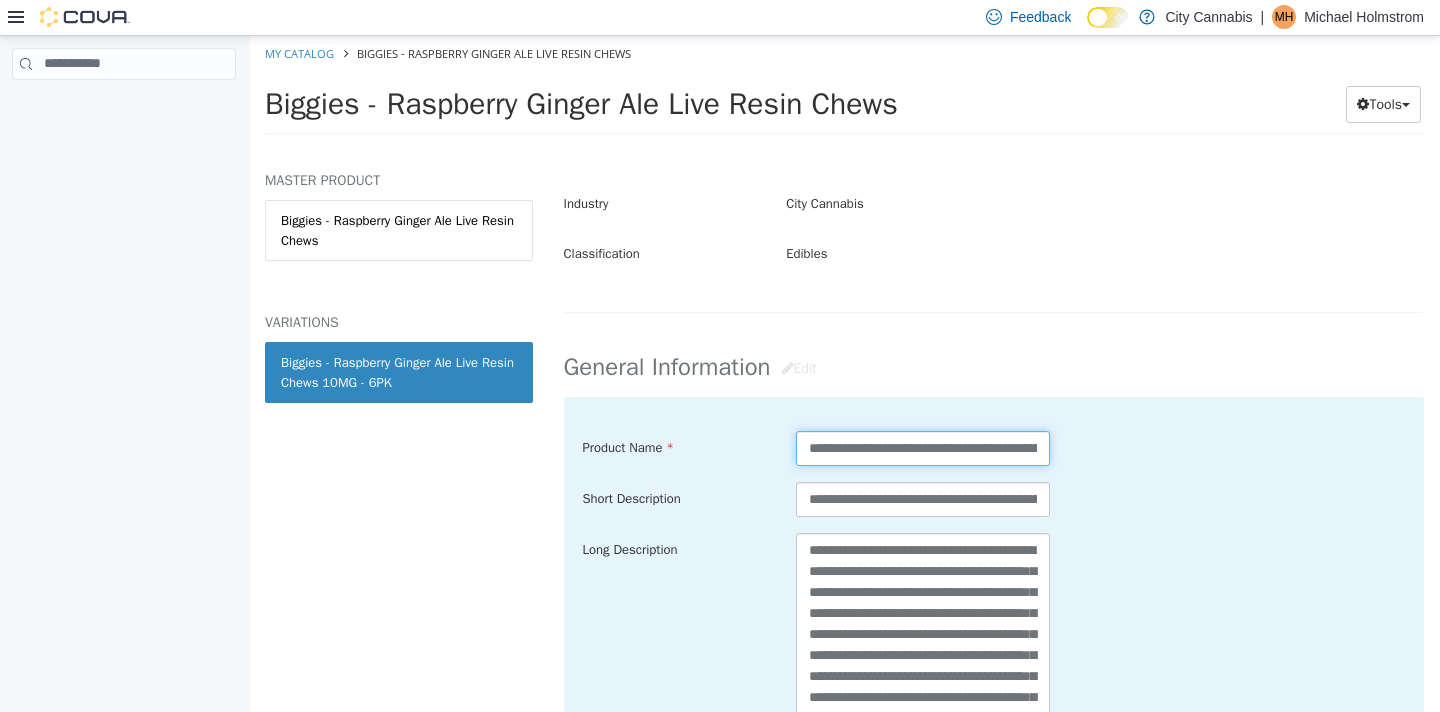 click on "**********" at bounding box center (923, 447) 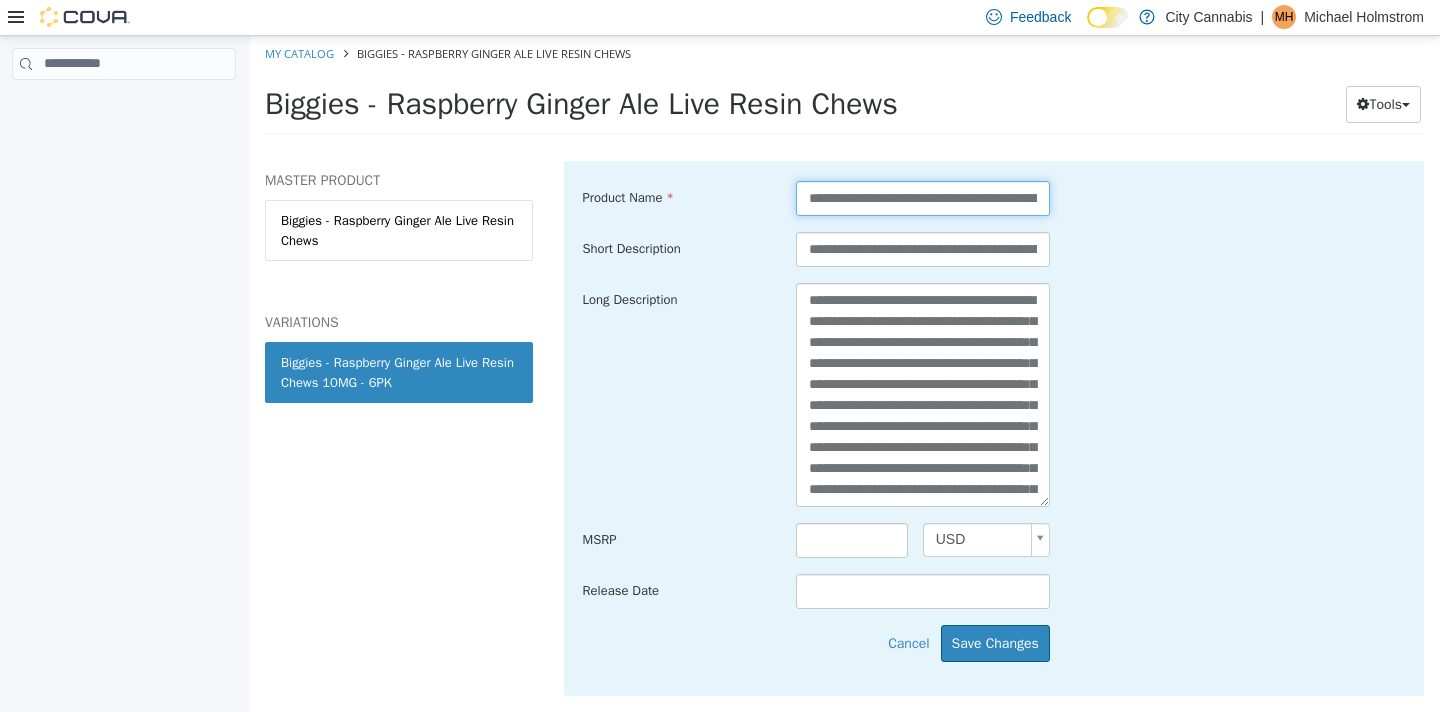 scroll, scrollTop: 736, scrollLeft: 0, axis: vertical 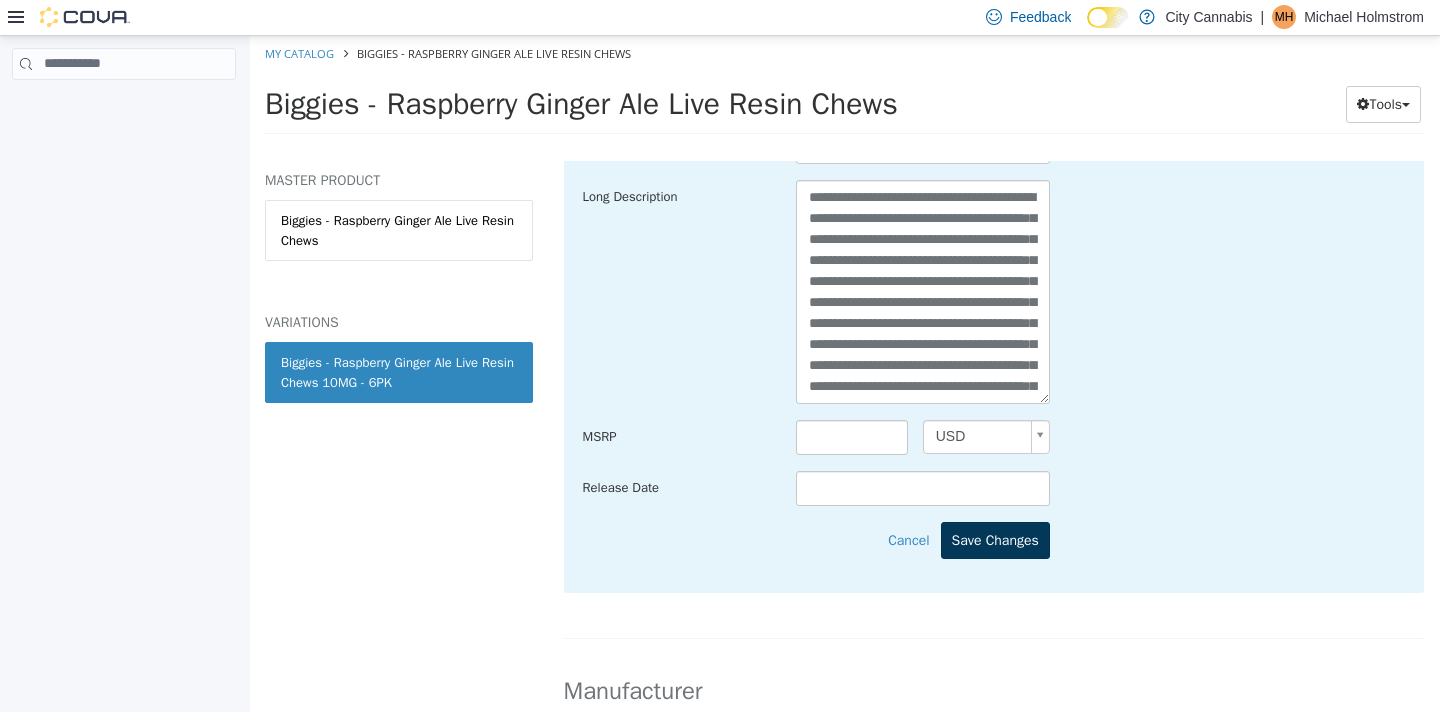 type on "**********" 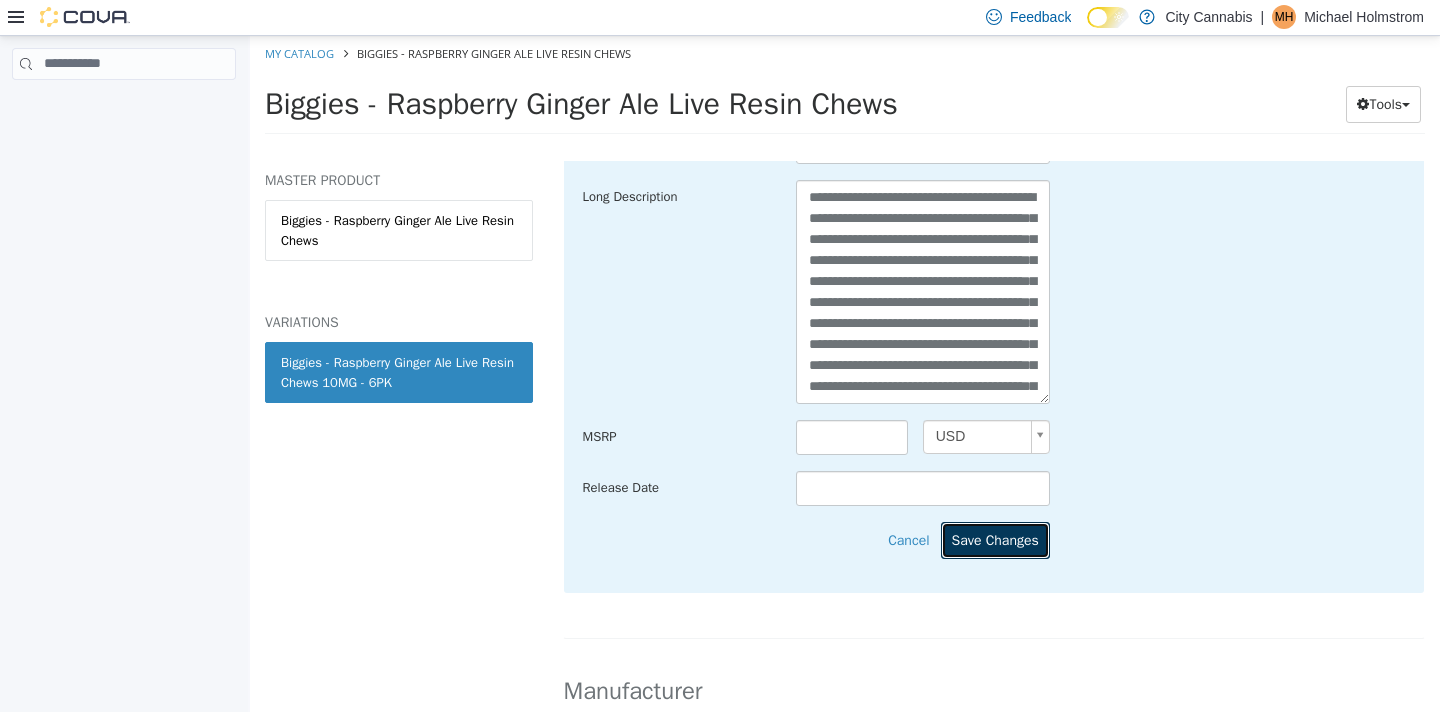 click on "Save Changes" at bounding box center [995, 539] 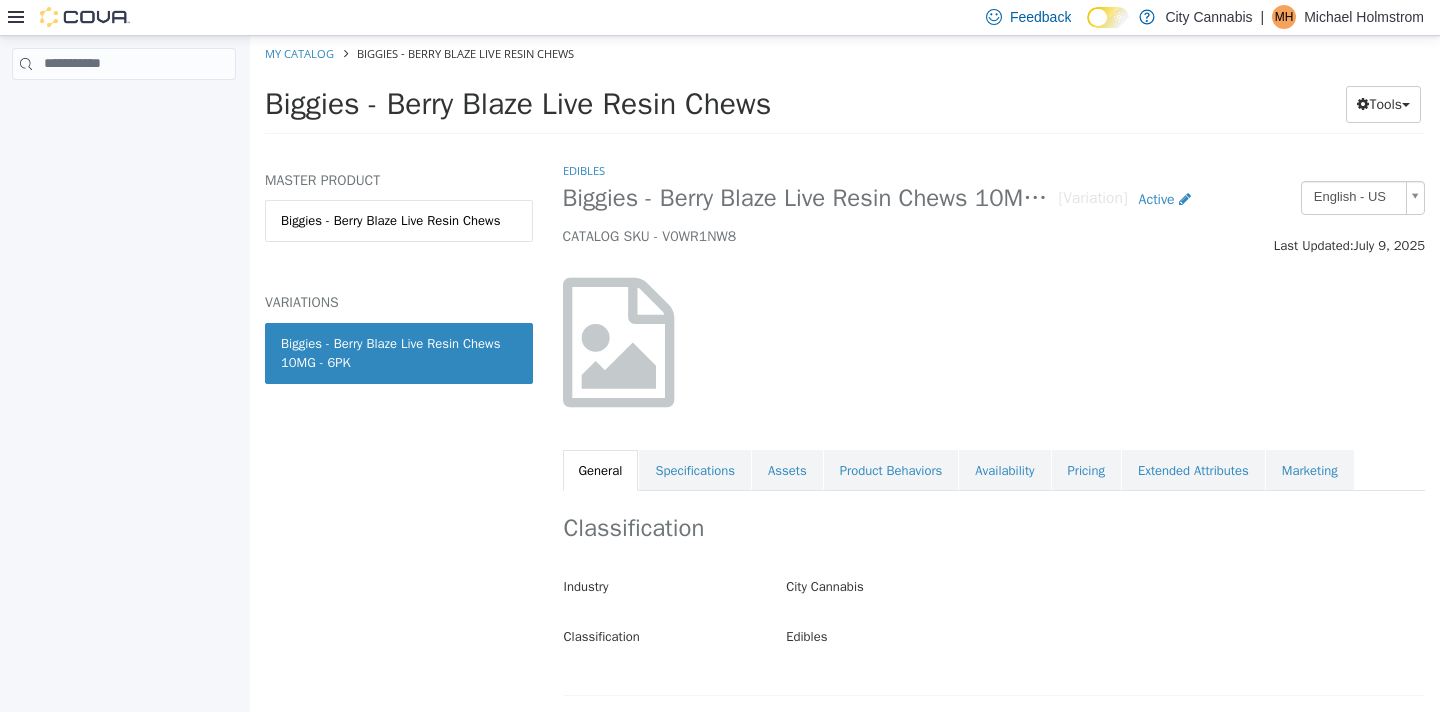scroll, scrollTop: 0, scrollLeft: 0, axis: both 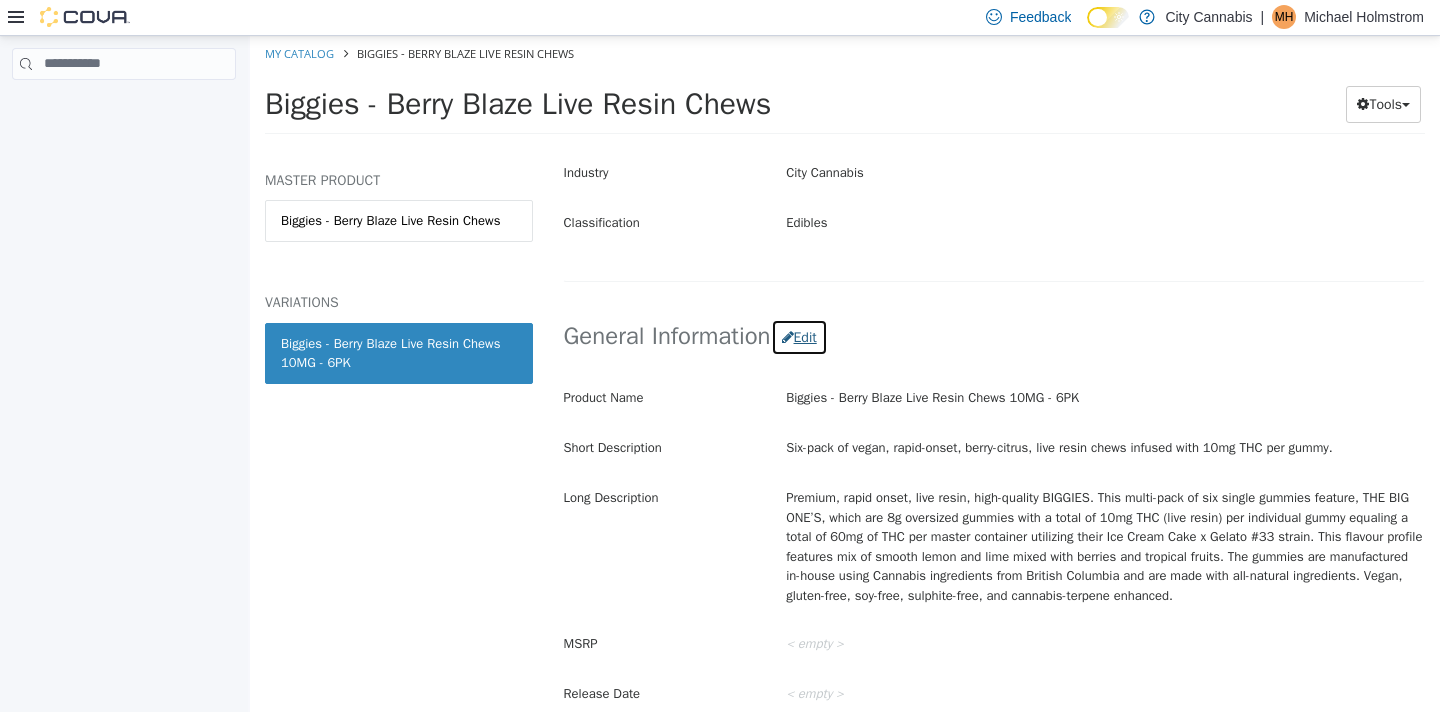 click on "Edit" at bounding box center [799, 336] 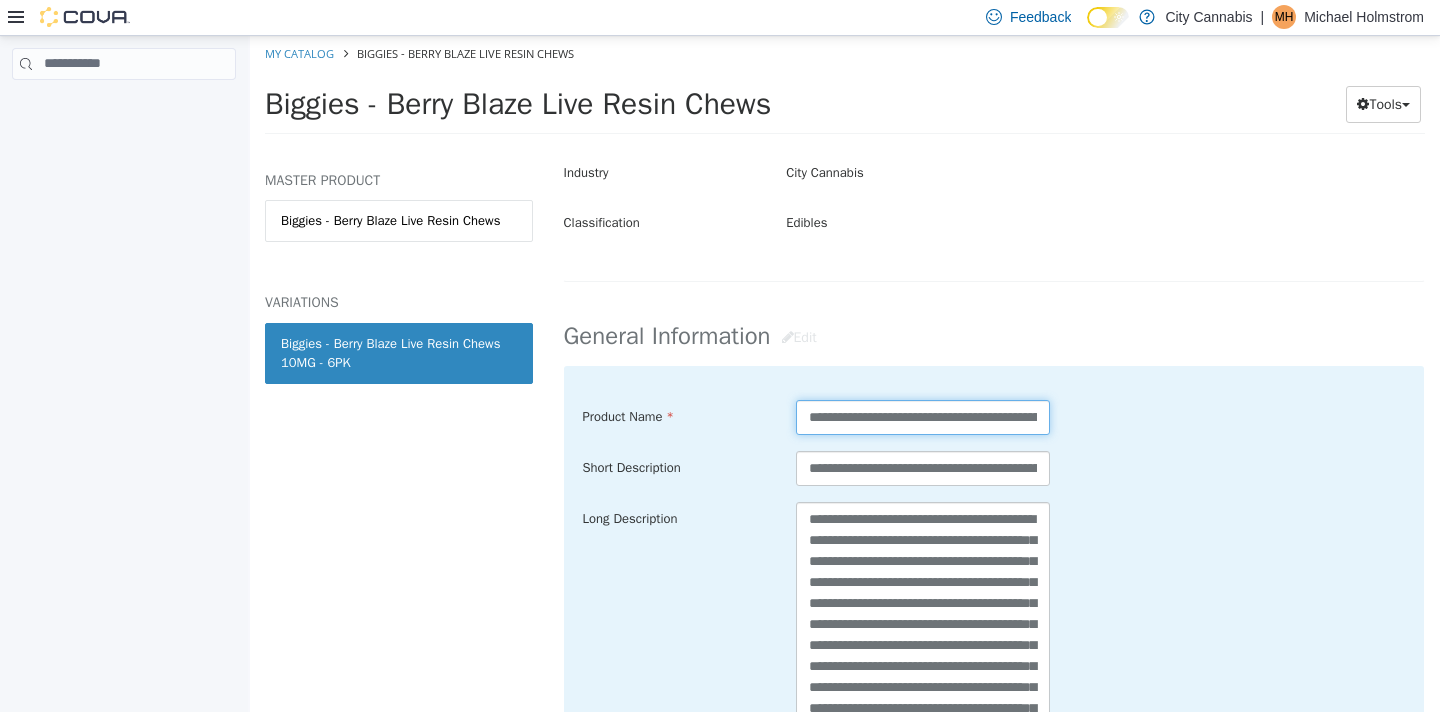 click on "**********" at bounding box center [923, 416] 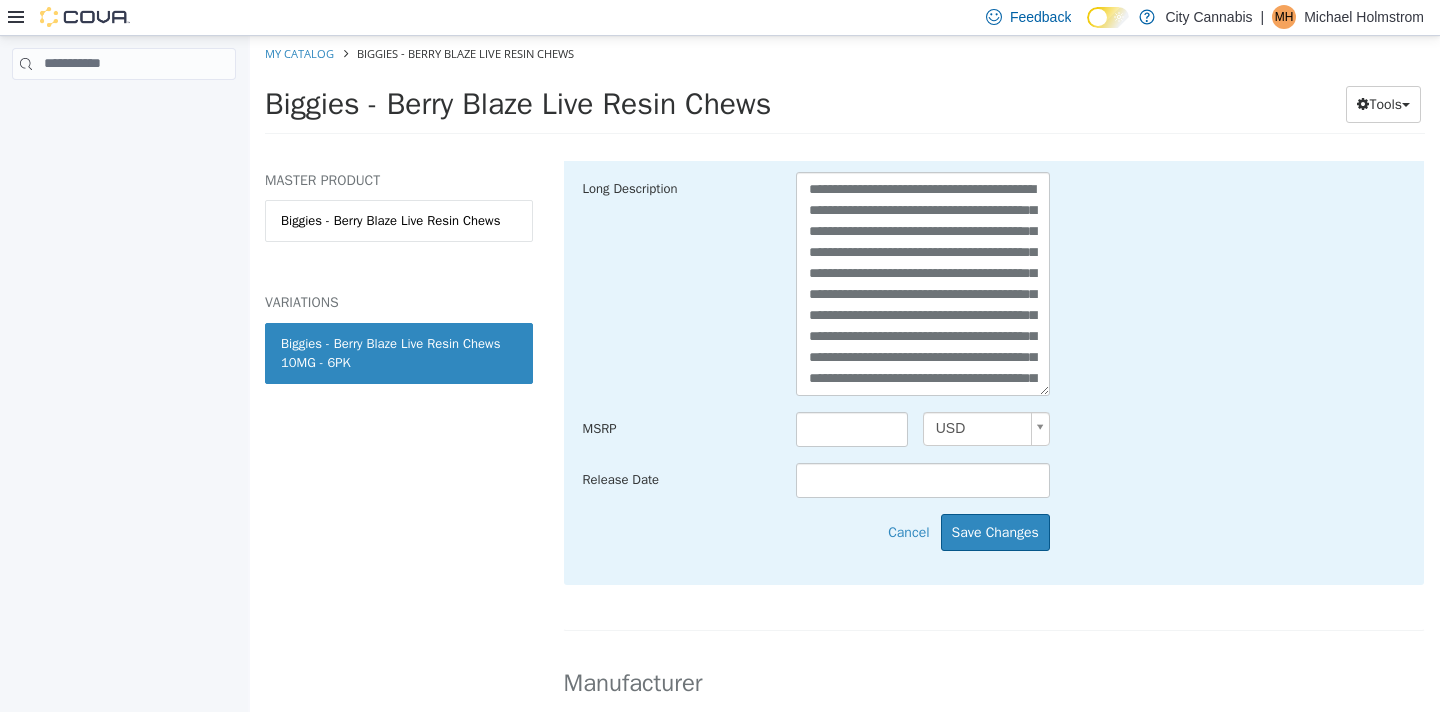 scroll, scrollTop: 785, scrollLeft: 0, axis: vertical 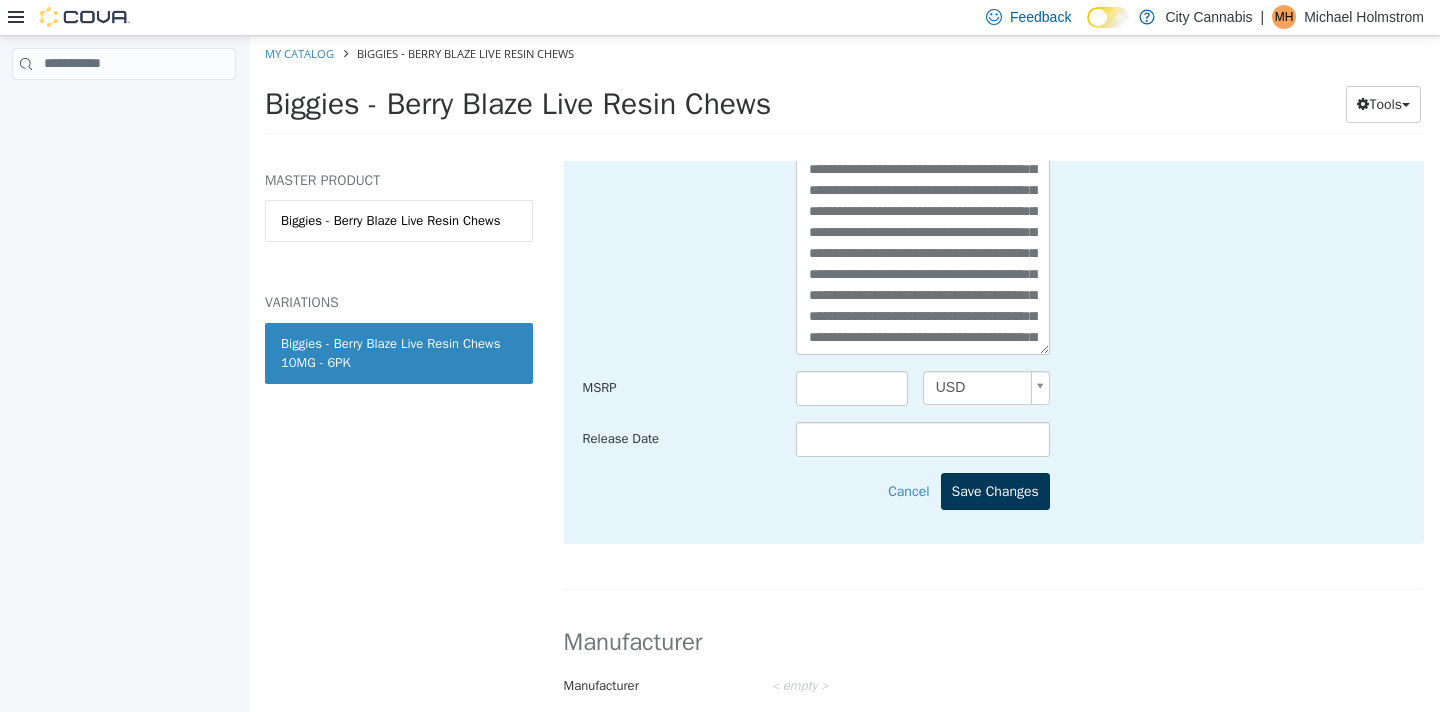 type on "**********" 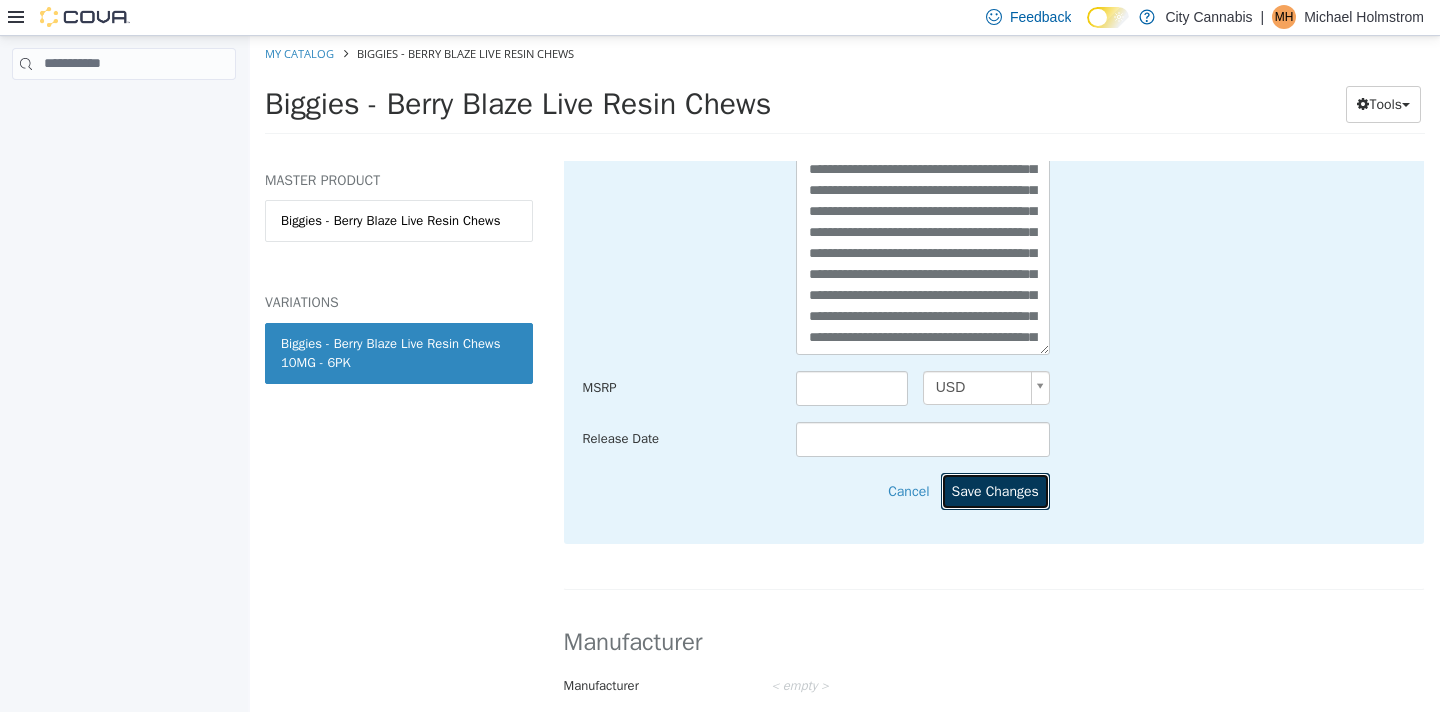 click on "Save Changes" at bounding box center [995, 490] 